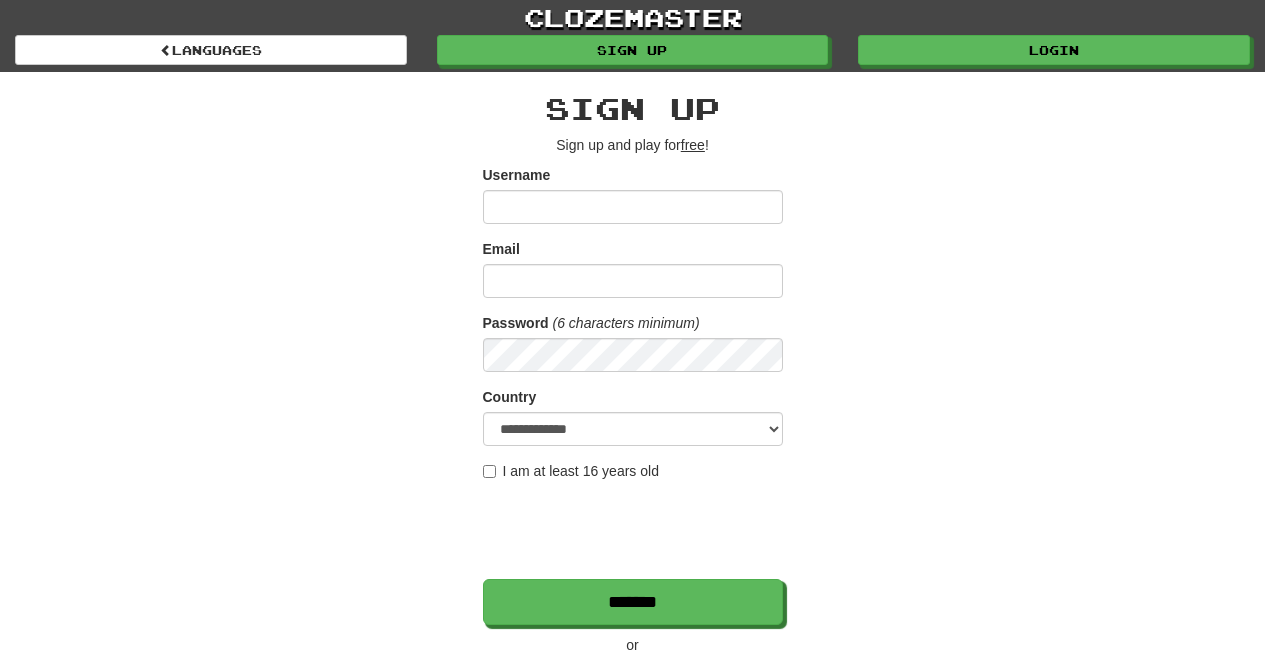 scroll, scrollTop: 0, scrollLeft: 0, axis: both 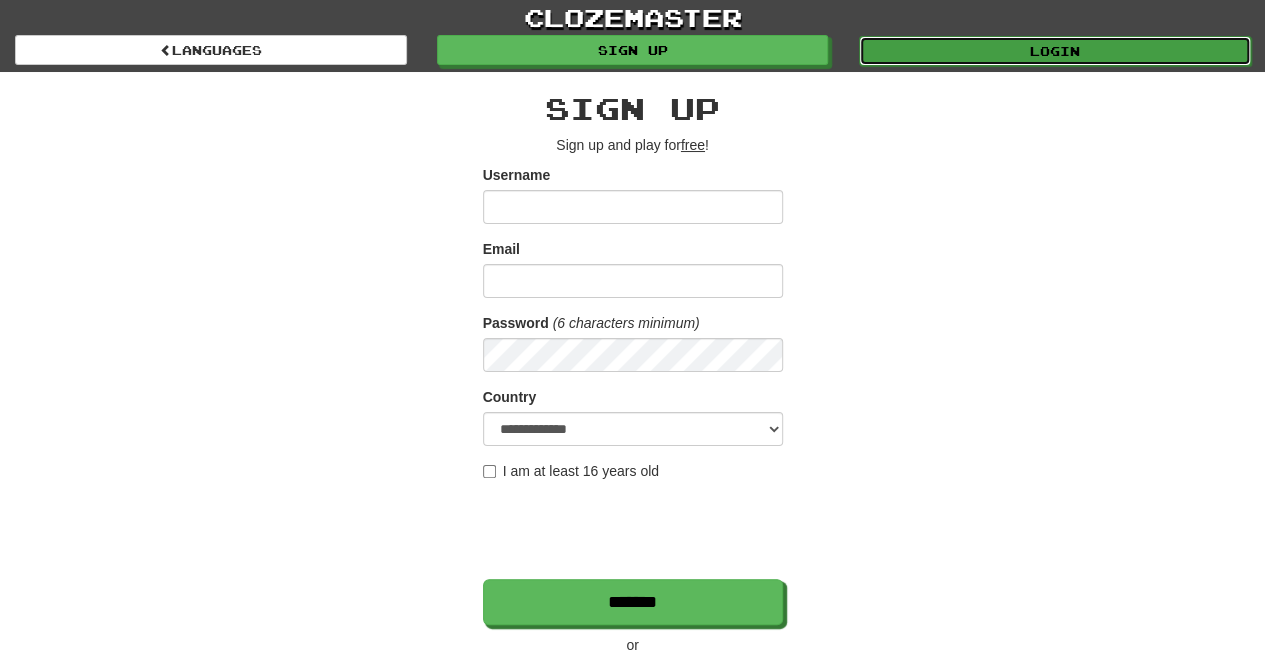 click on "Login" at bounding box center (1055, 51) 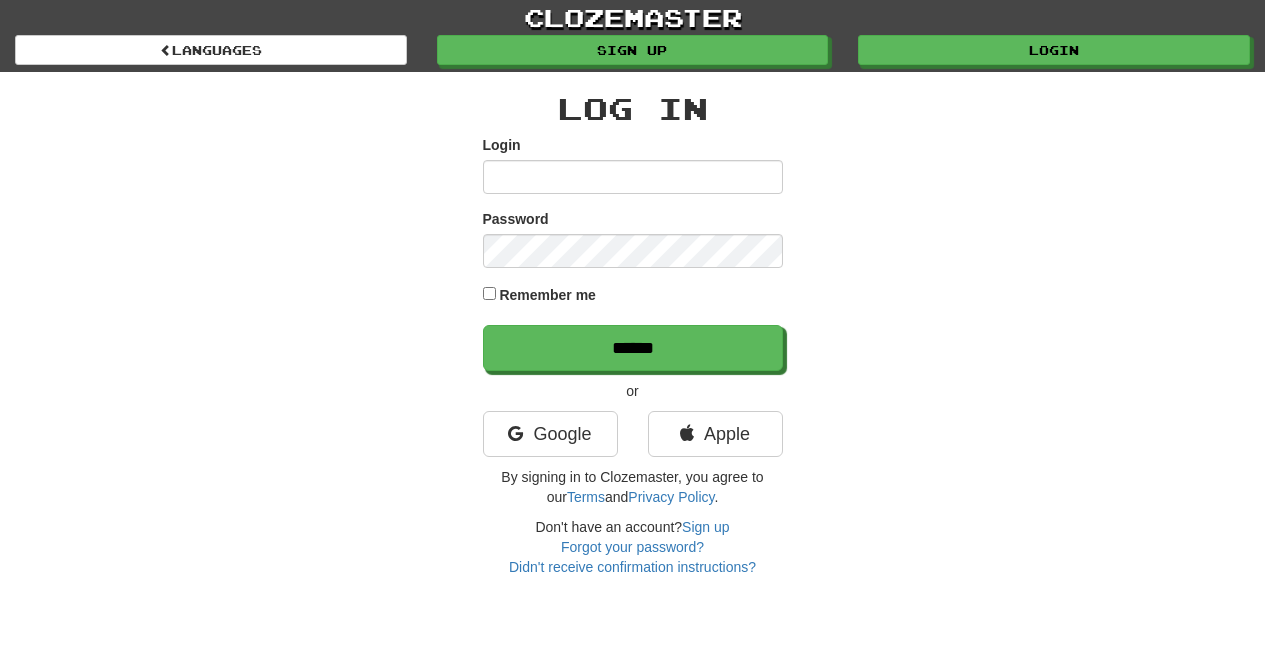 scroll, scrollTop: 0, scrollLeft: 0, axis: both 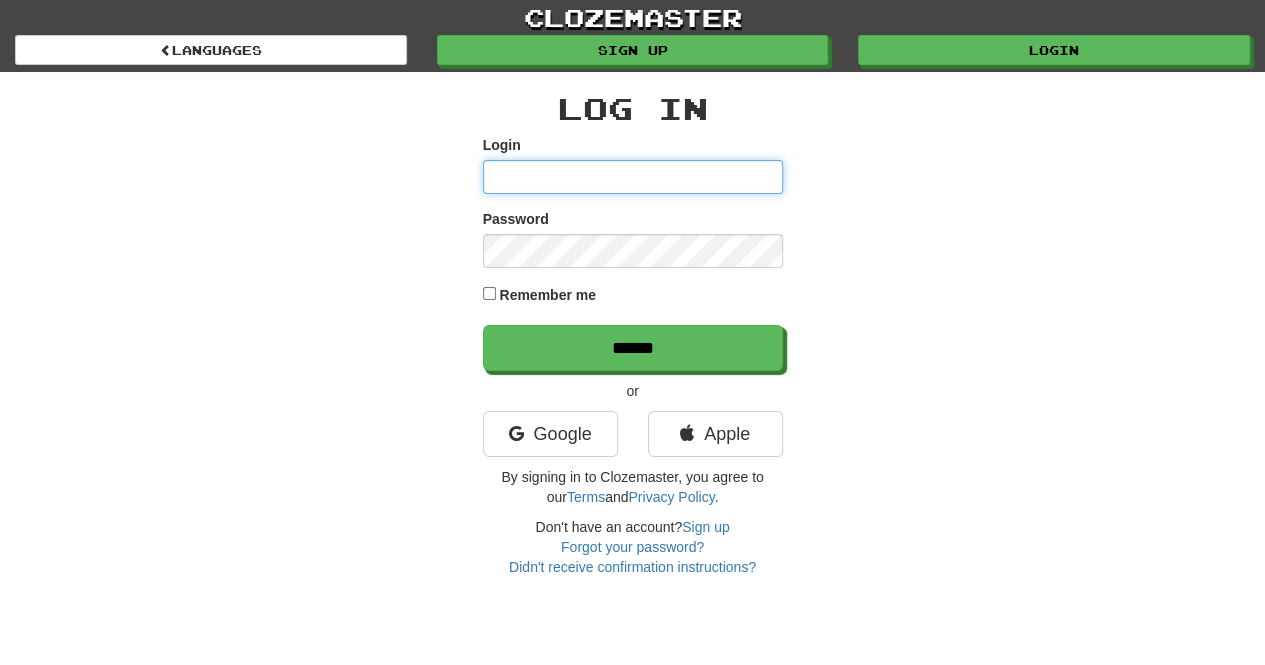 type on "**********" 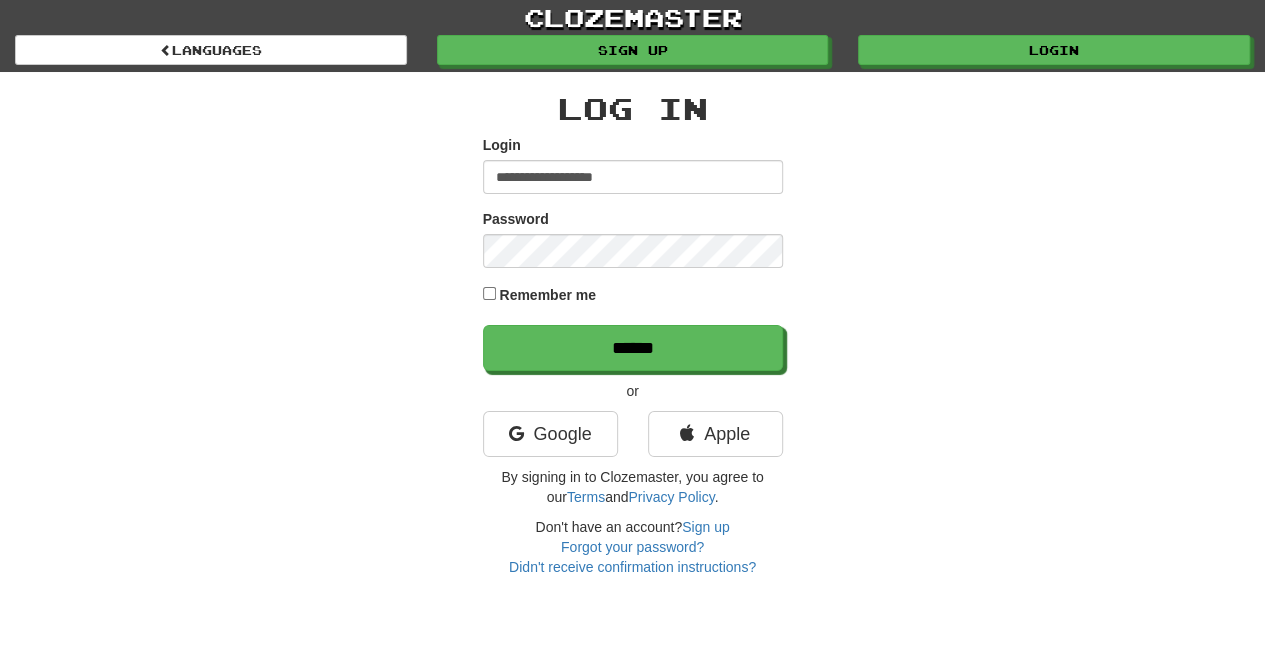click on "******" at bounding box center [633, 348] 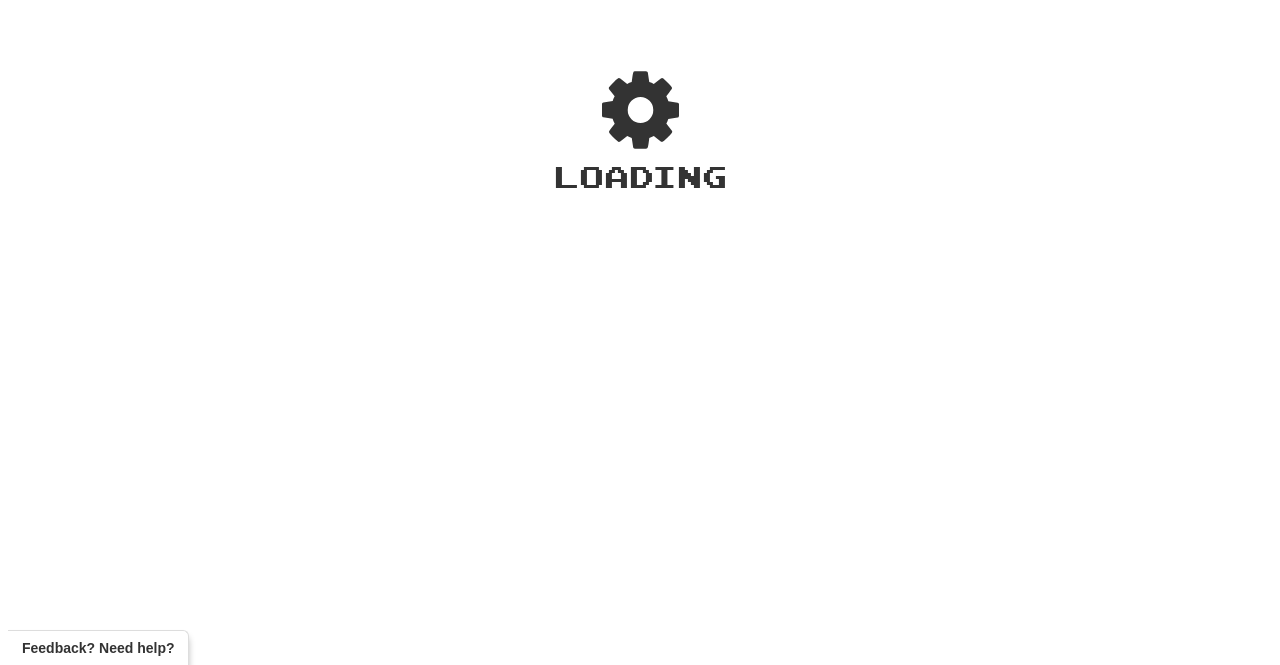 scroll, scrollTop: 0, scrollLeft: 0, axis: both 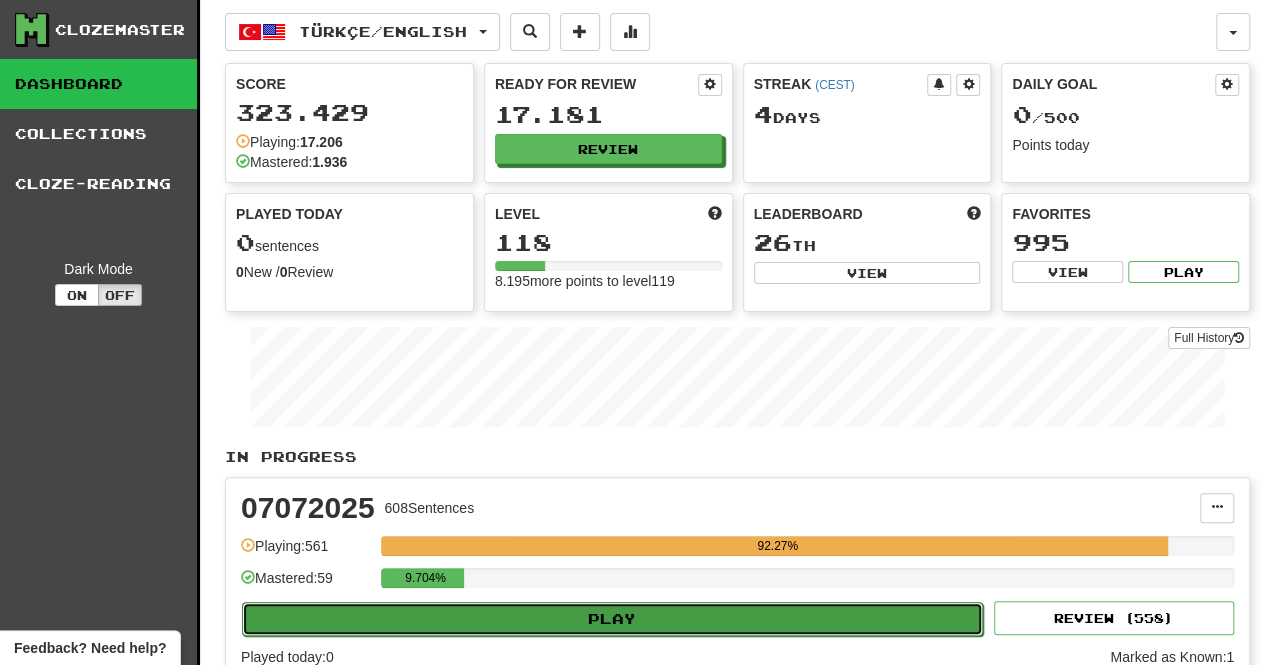 click on "Play" at bounding box center [612, 619] 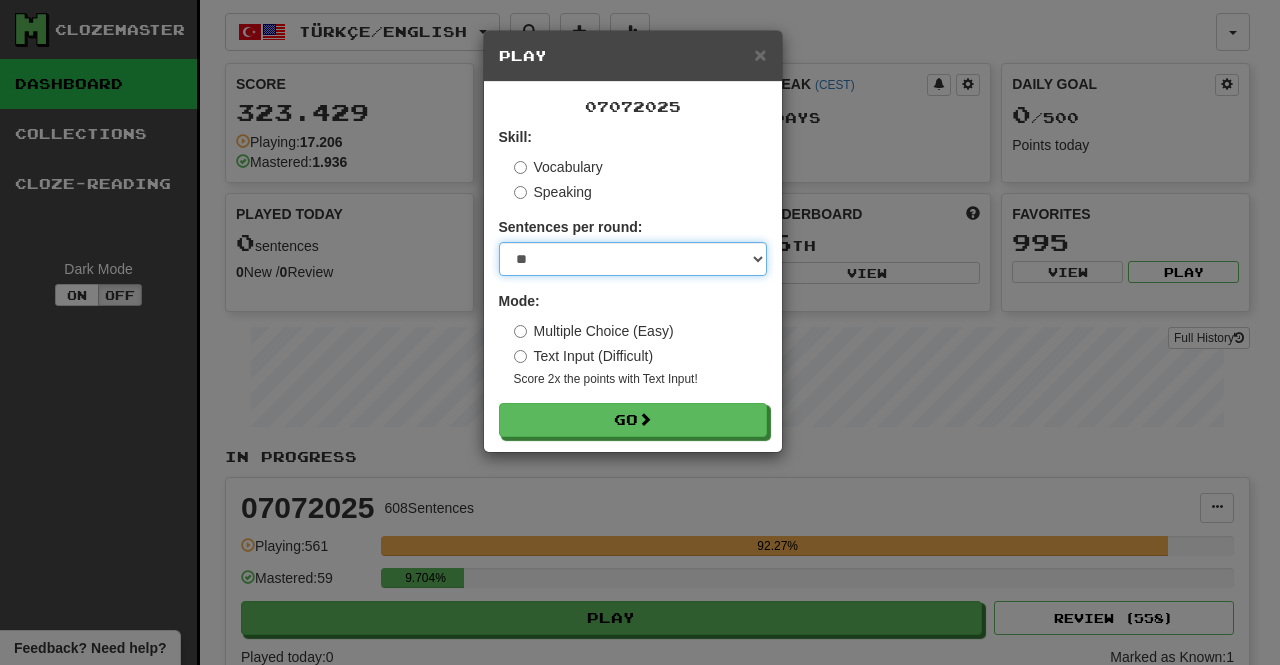 click on "* ** ** ** ** ** *** ********" at bounding box center [633, 259] 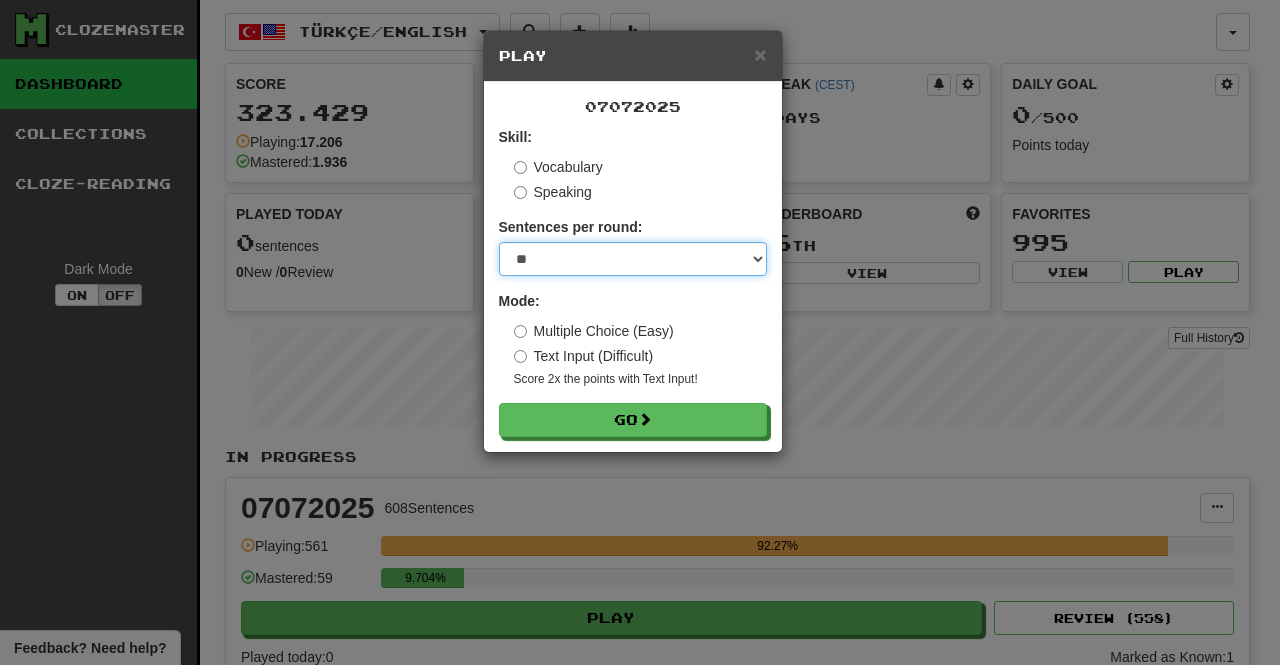 select on "**" 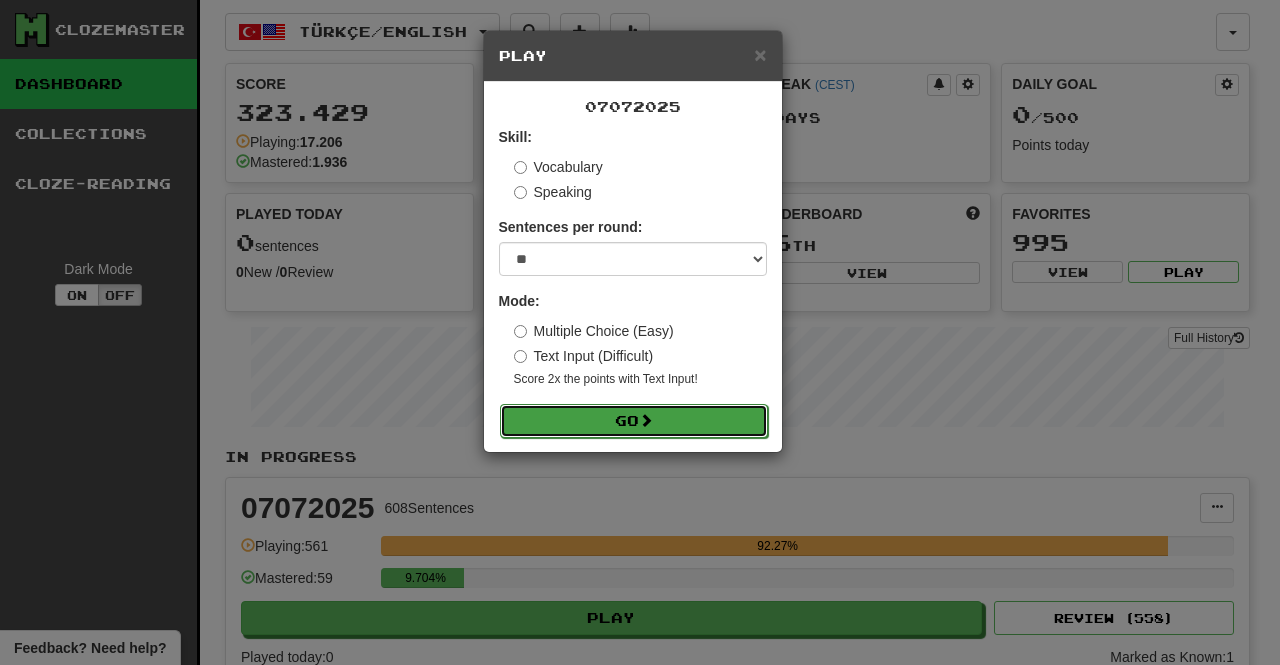 click on "Go" at bounding box center [634, 421] 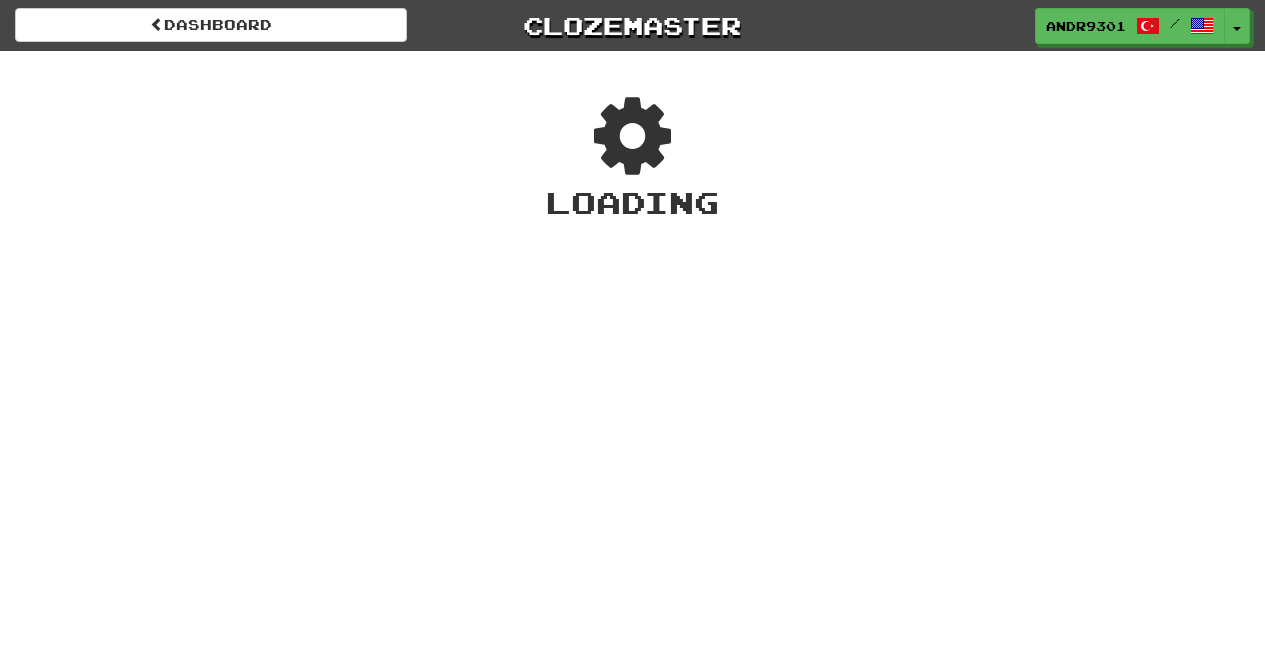 scroll, scrollTop: 0, scrollLeft: 0, axis: both 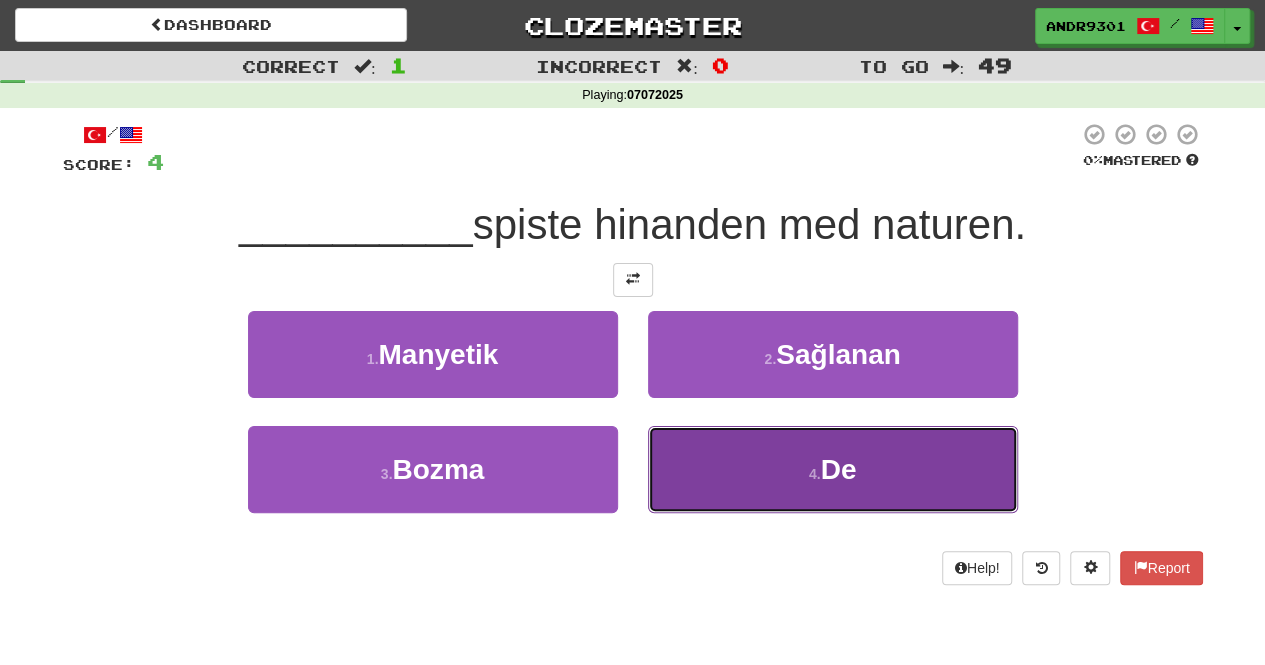 click on "4 .  De" at bounding box center [833, 469] 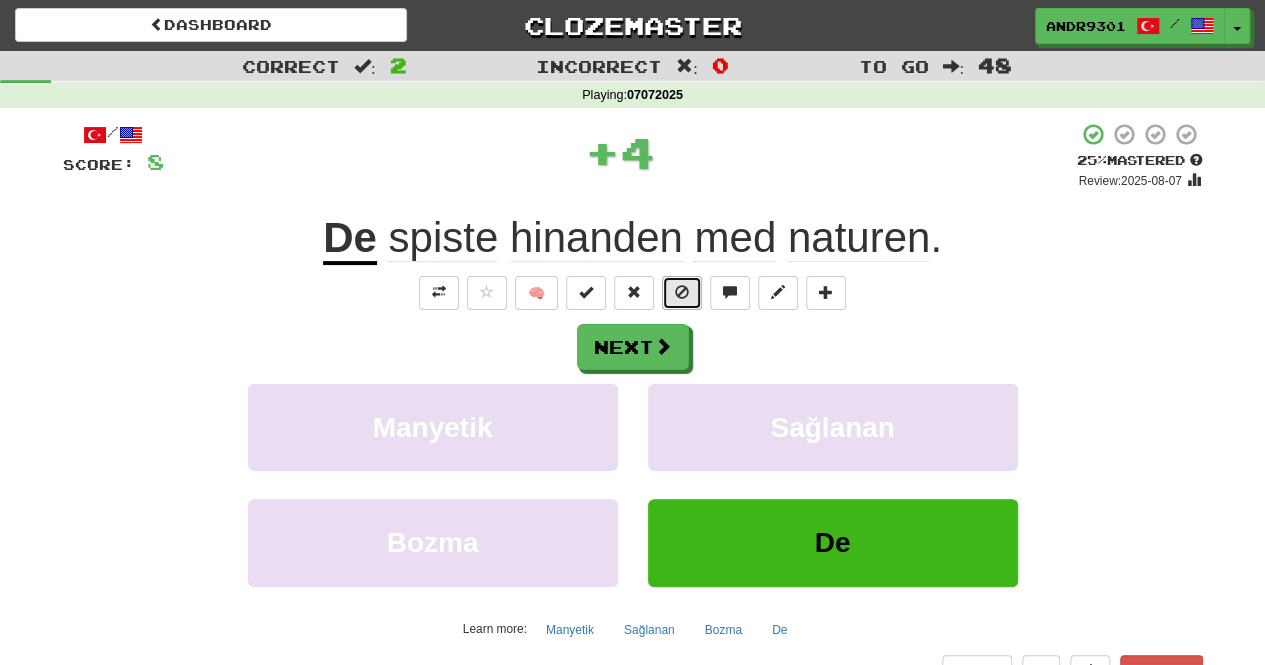 click at bounding box center (682, 293) 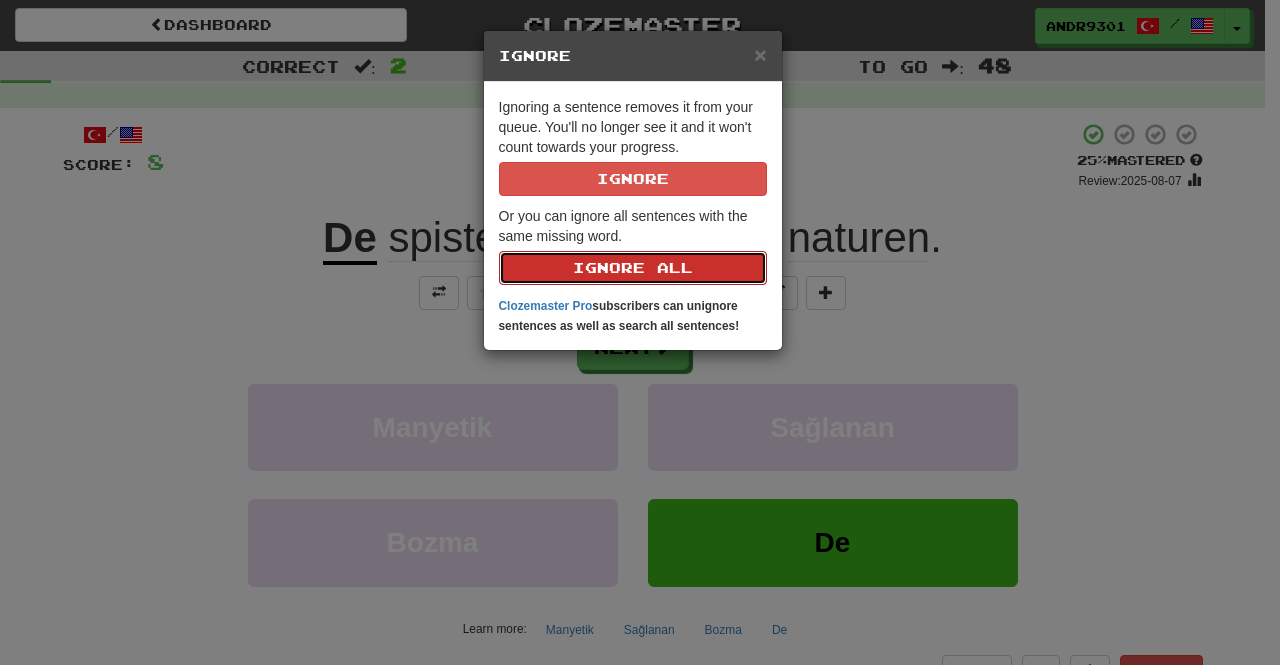 click on "Ignore All" at bounding box center (633, 268) 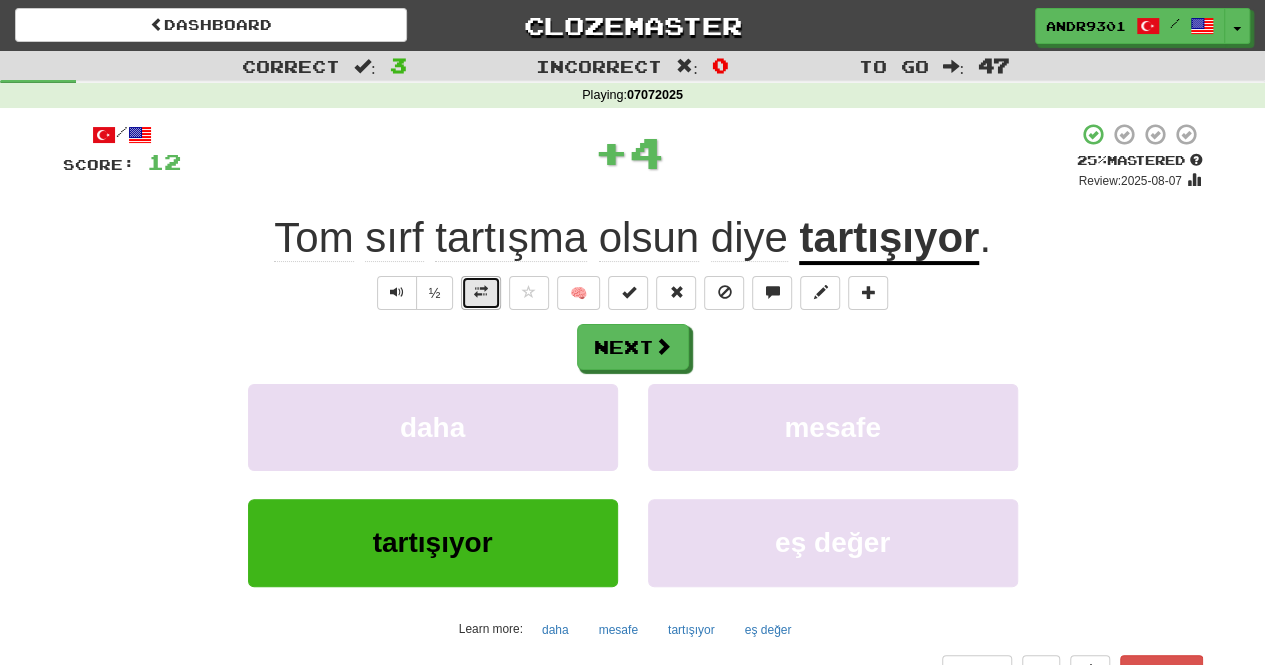 click at bounding box center (481, 292) 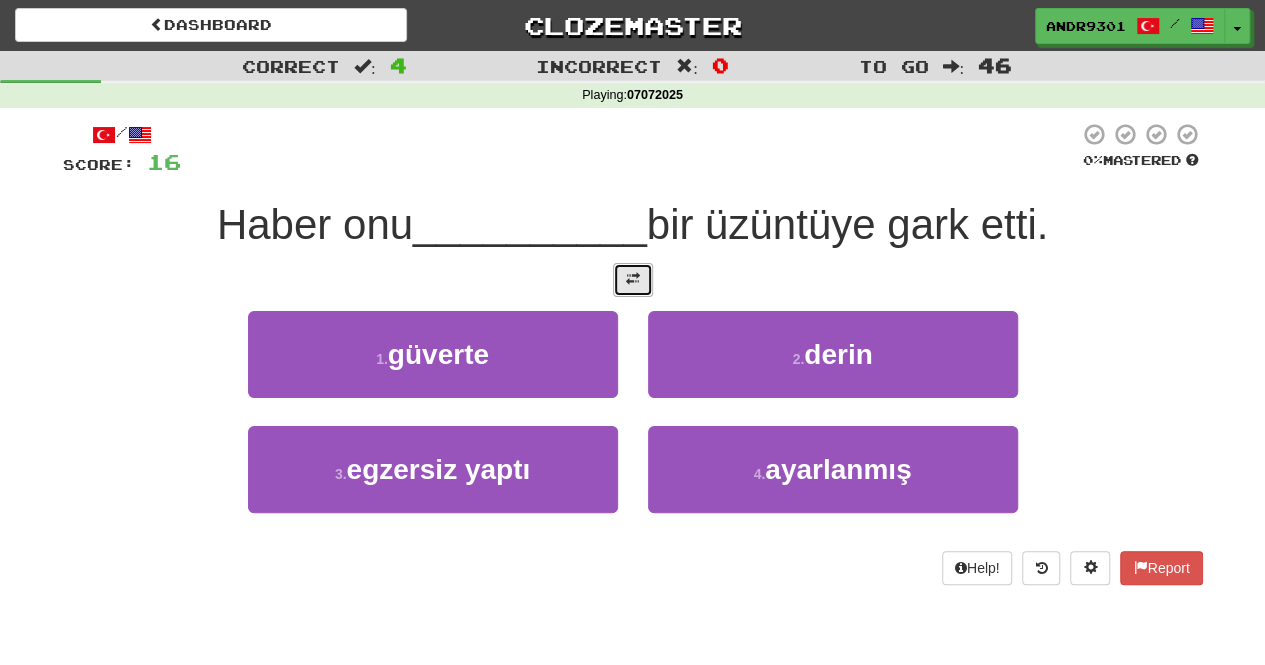 click at bounding box center [633, 280] 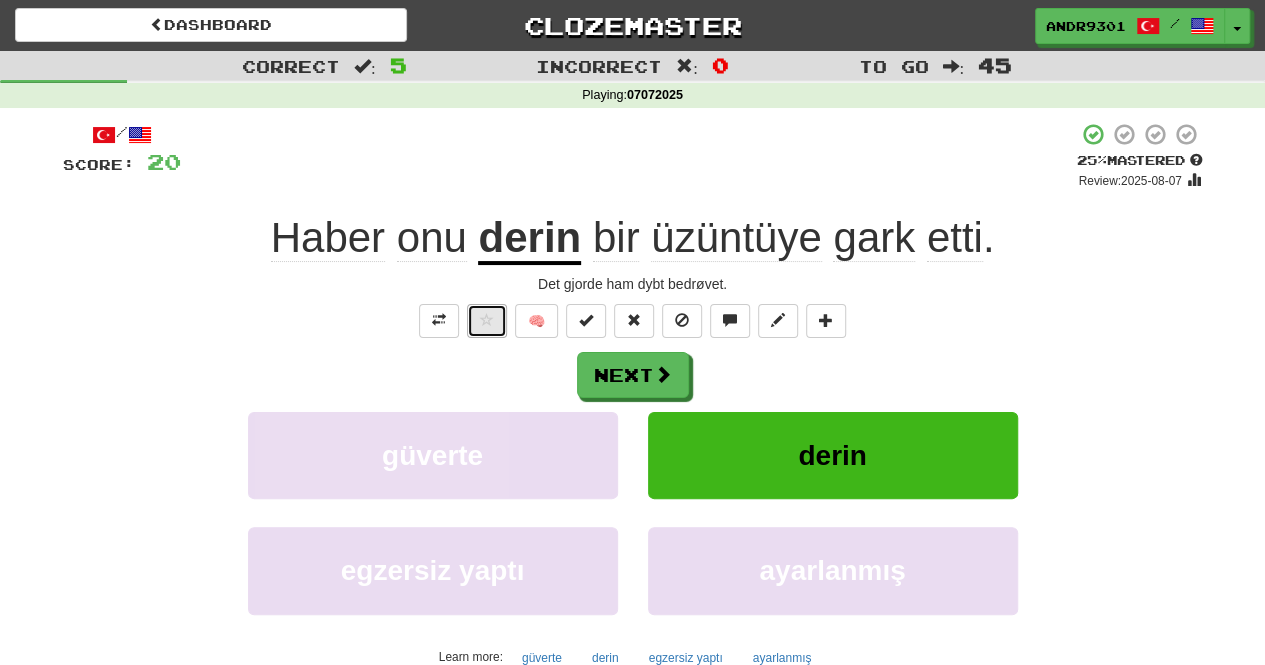 click at bounding box center (487, 321) 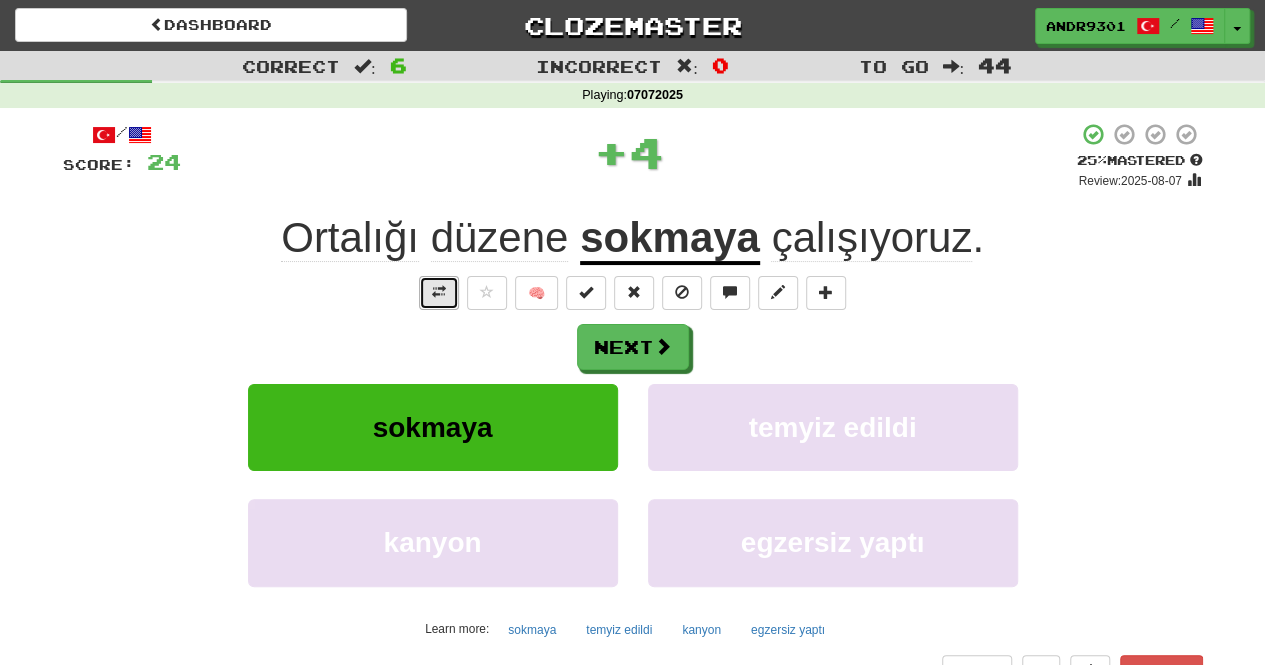click at bounding box center [439, 293] 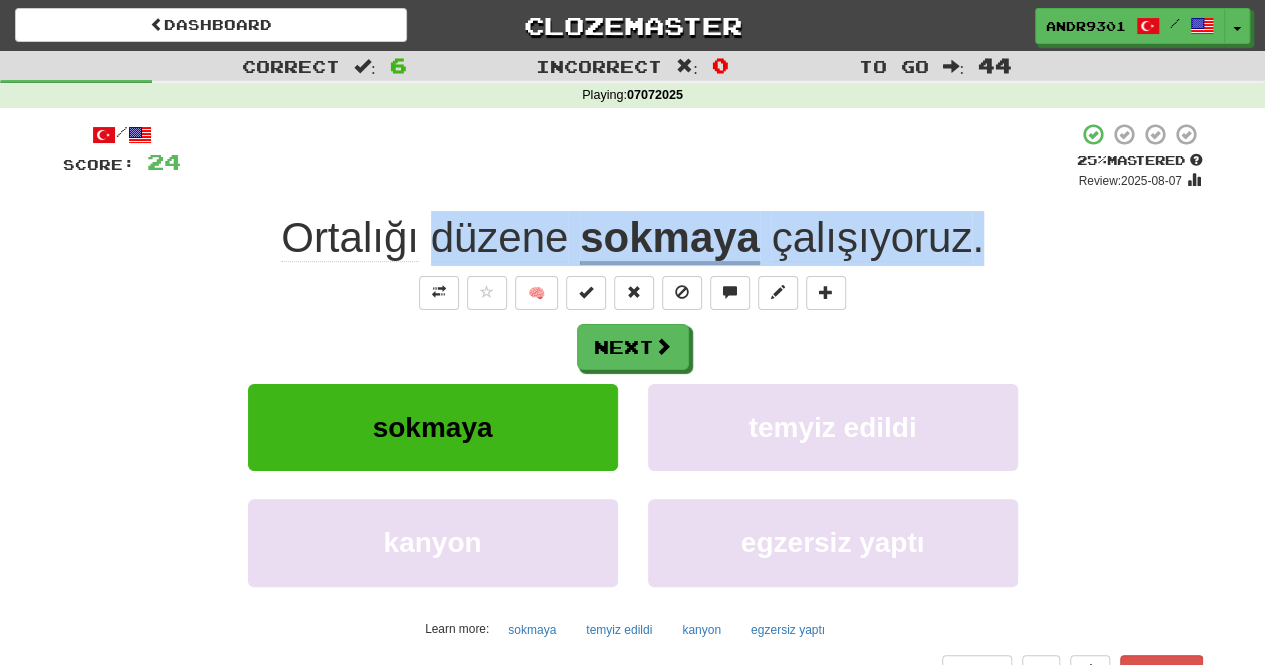 drag, startPoint x: 434, startPoint y: 236, endPoint x: 1006, endPoint y: 265, distance: 572.7347 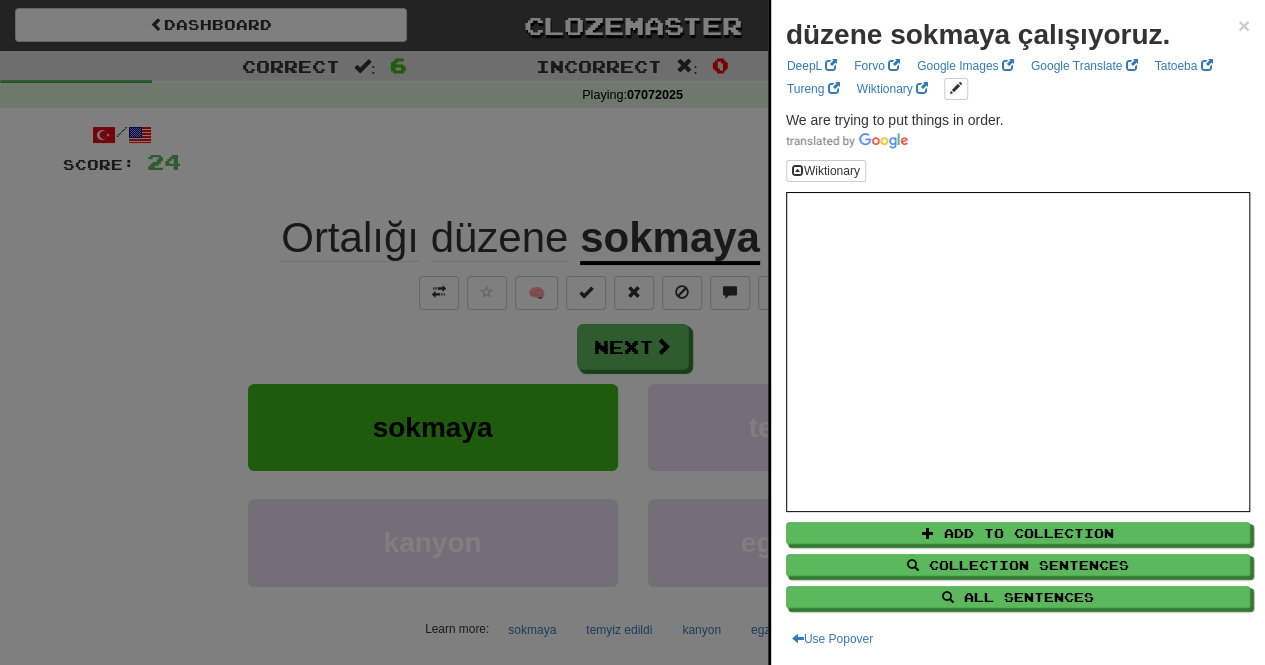 click at bounding box center [632, 332] 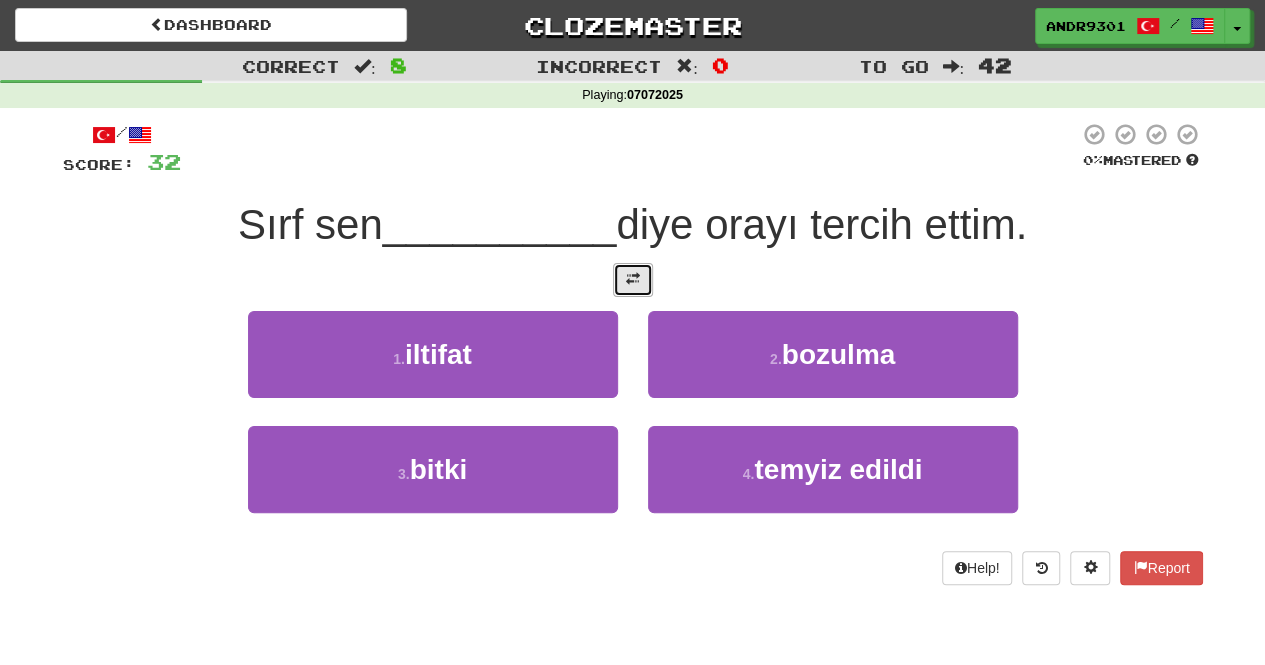 click at bounding box center [633, 280] 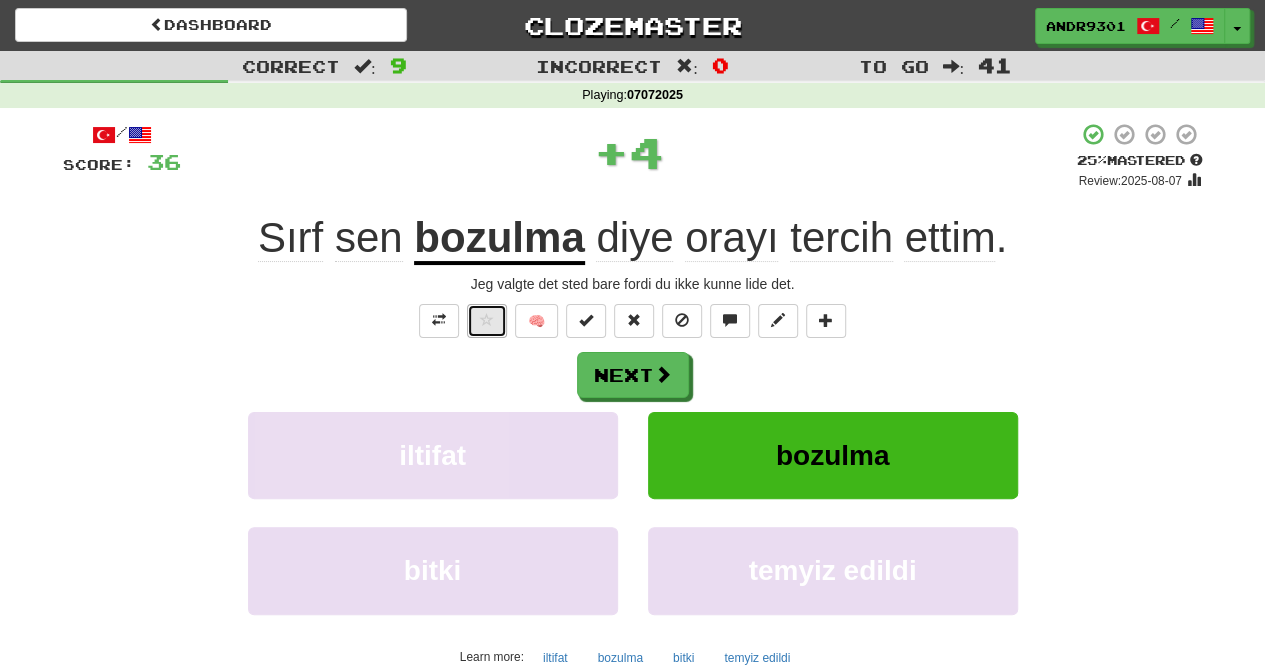 click at bounding box center [487, 320] 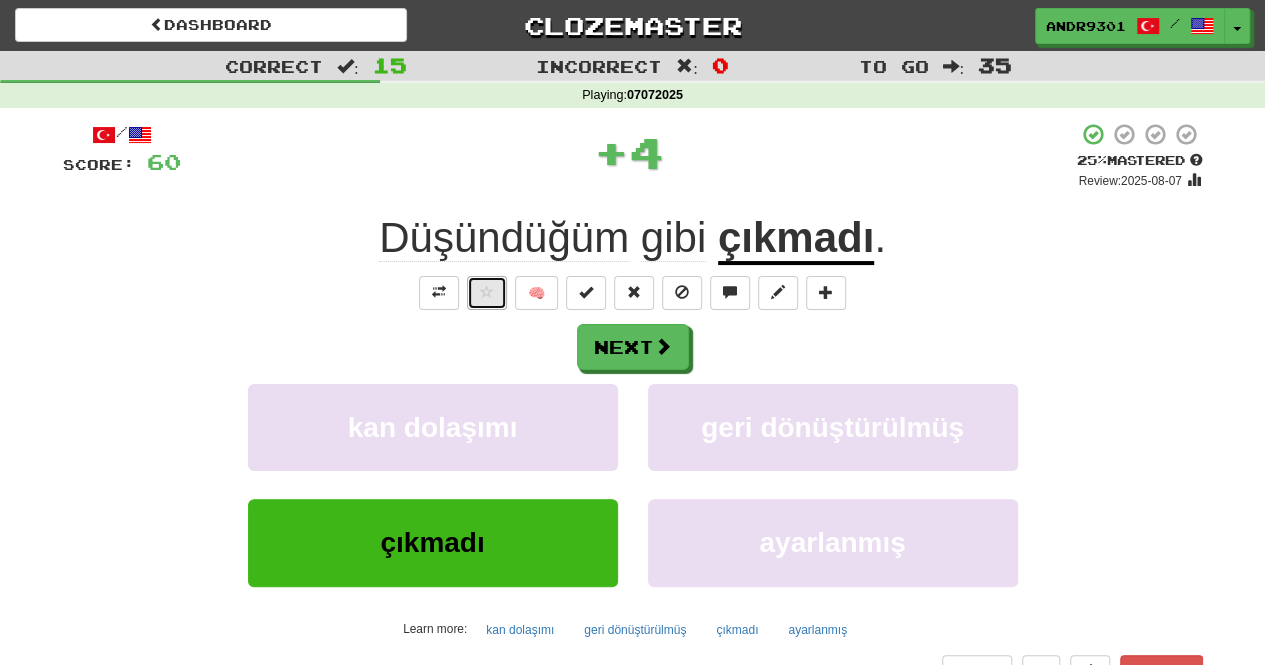 click at bounding box center [487, 293] 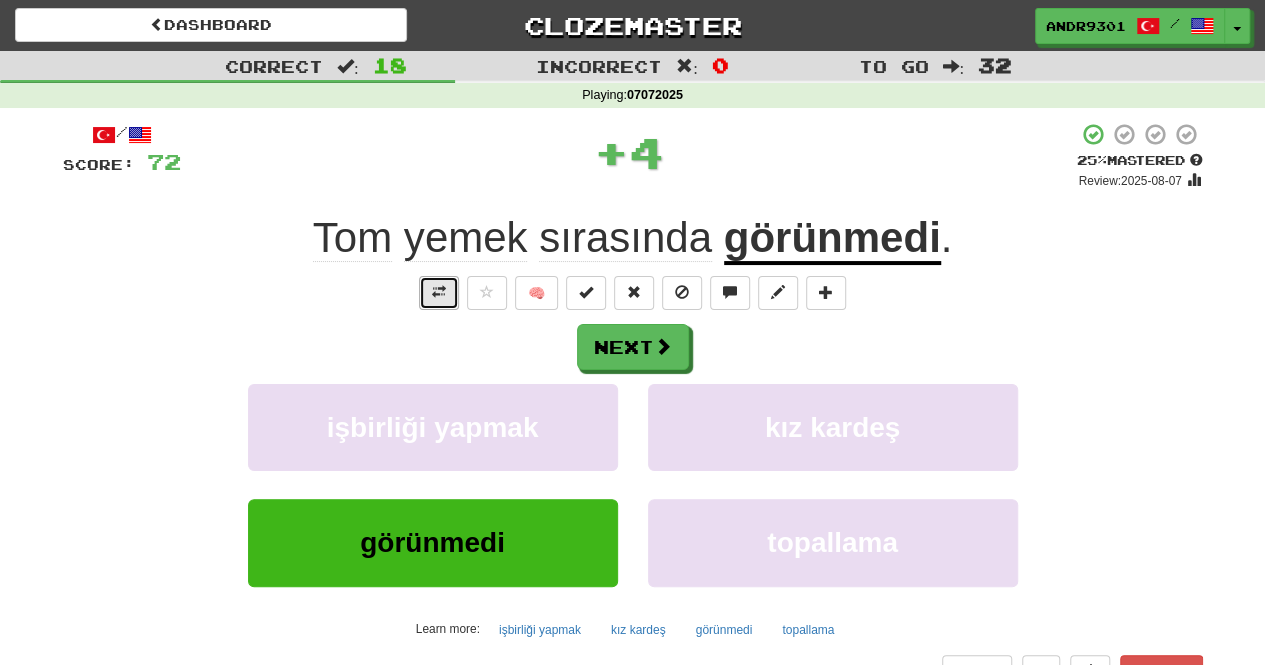 click at bounding box center [439, 293] 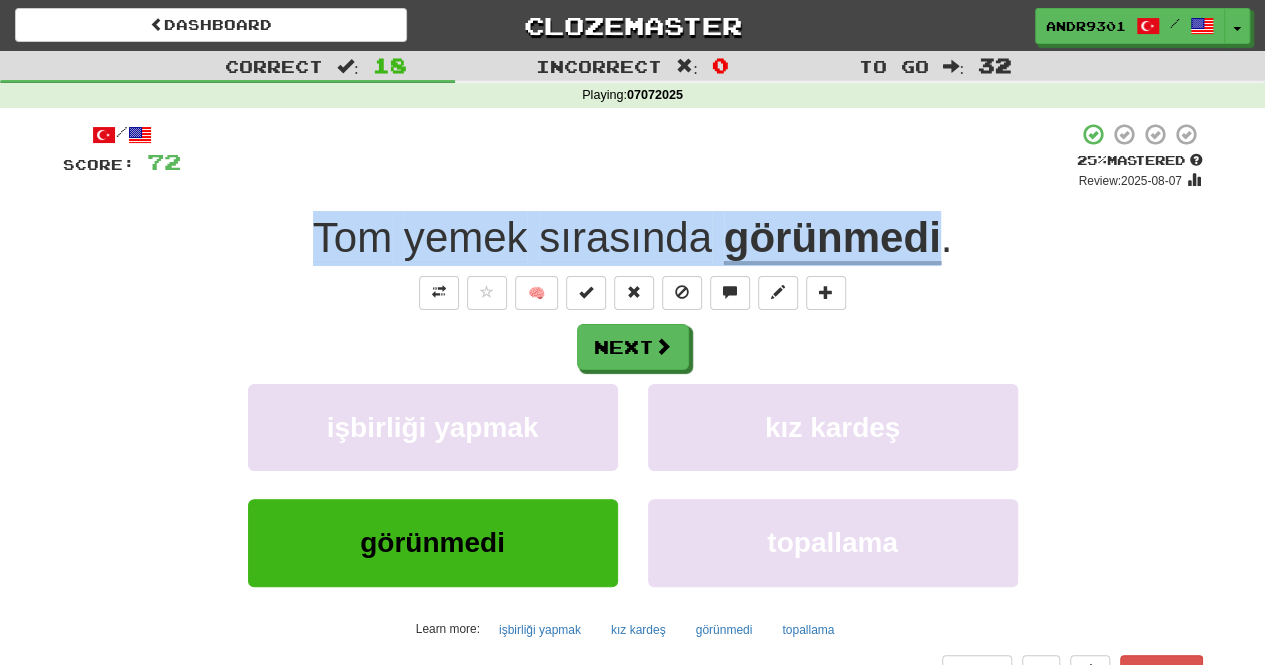 drag, startPoint x: 314, startPoint y: 231, endPoint x: 946, endPoint y: 250, distance: 632.2855 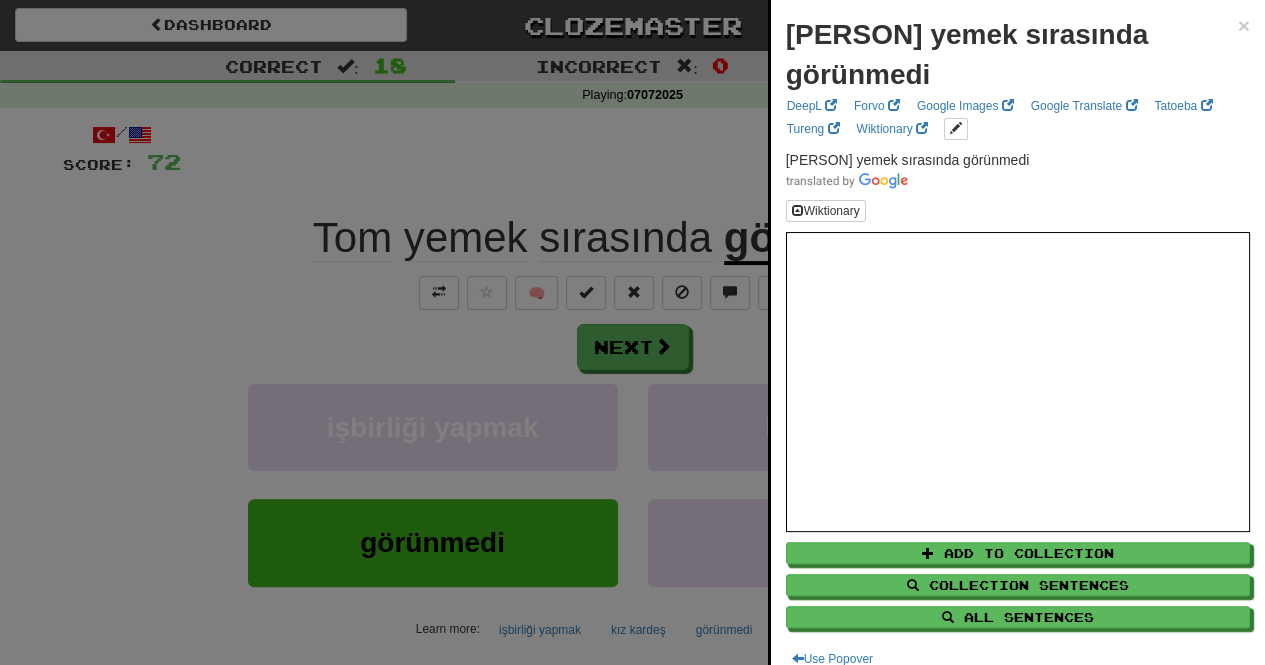 click at bounding box center [632, 332] 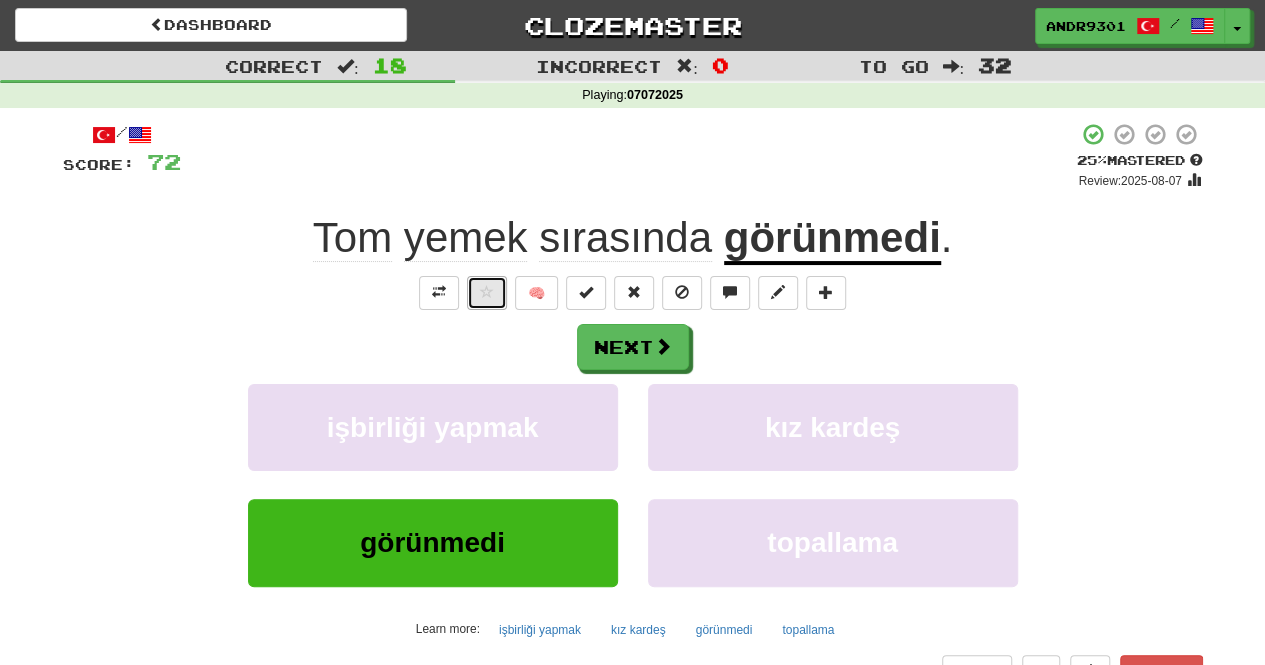 click at bounding box center [487, 293] 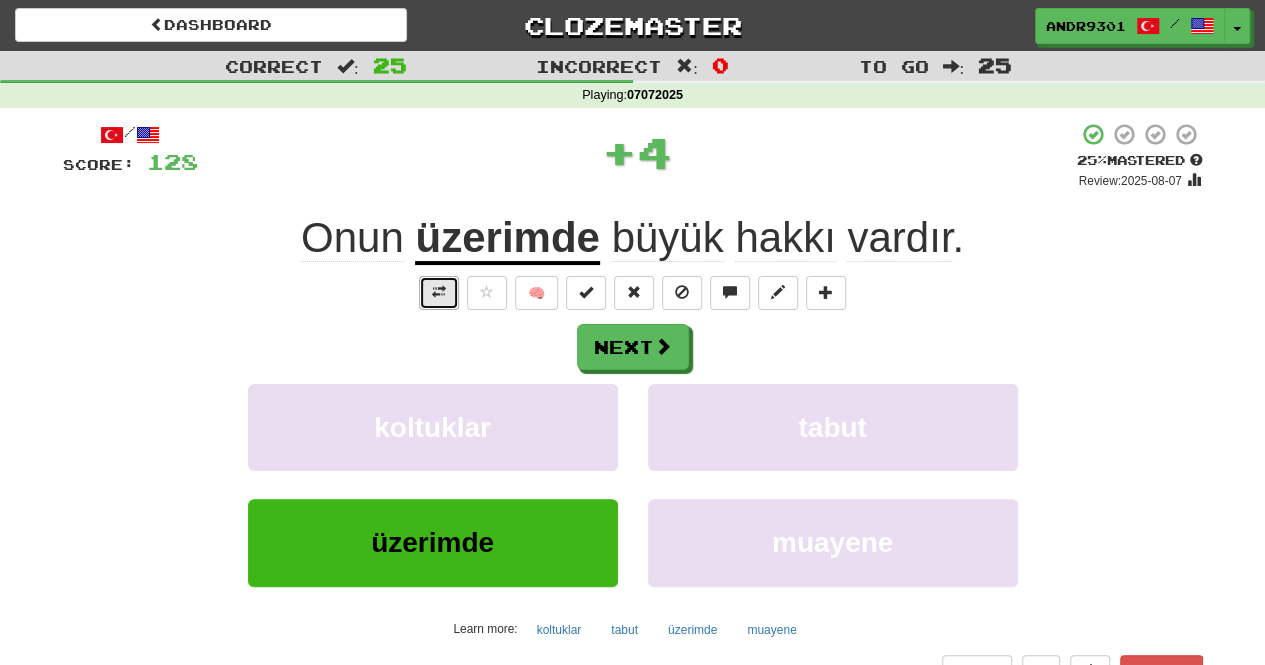 click at bounding box center [439, 293] 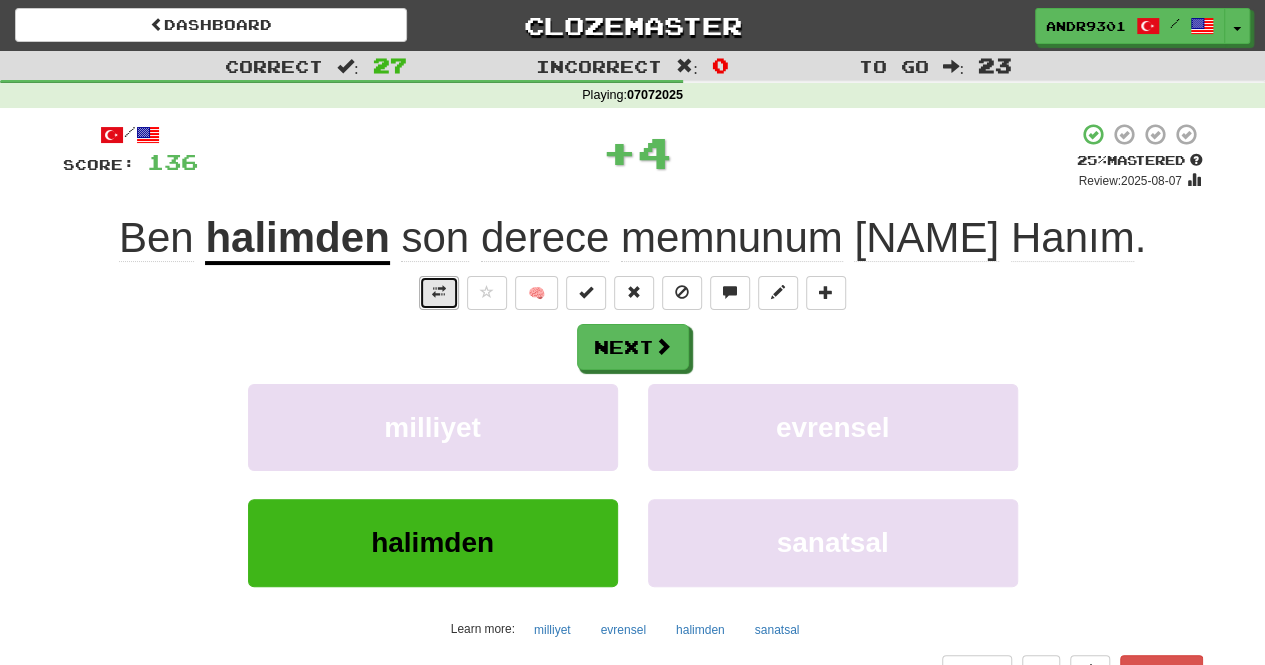 click at bounding box center [439, 293] 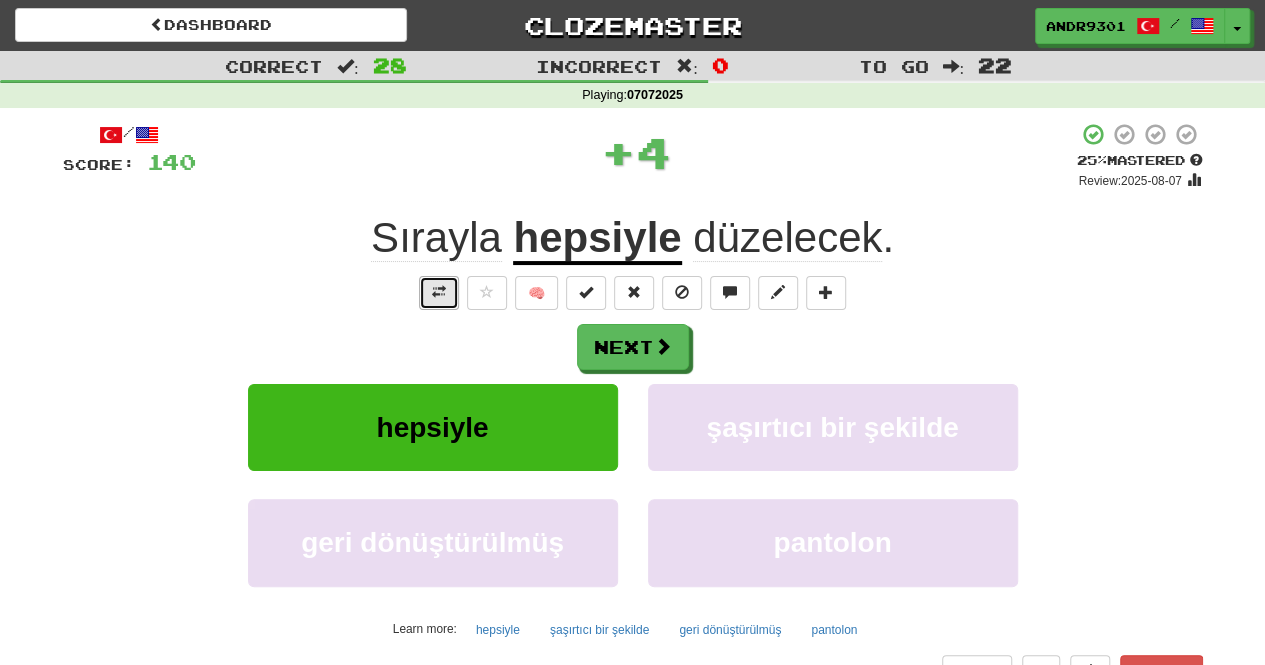 click at bounding box center (439, 293) 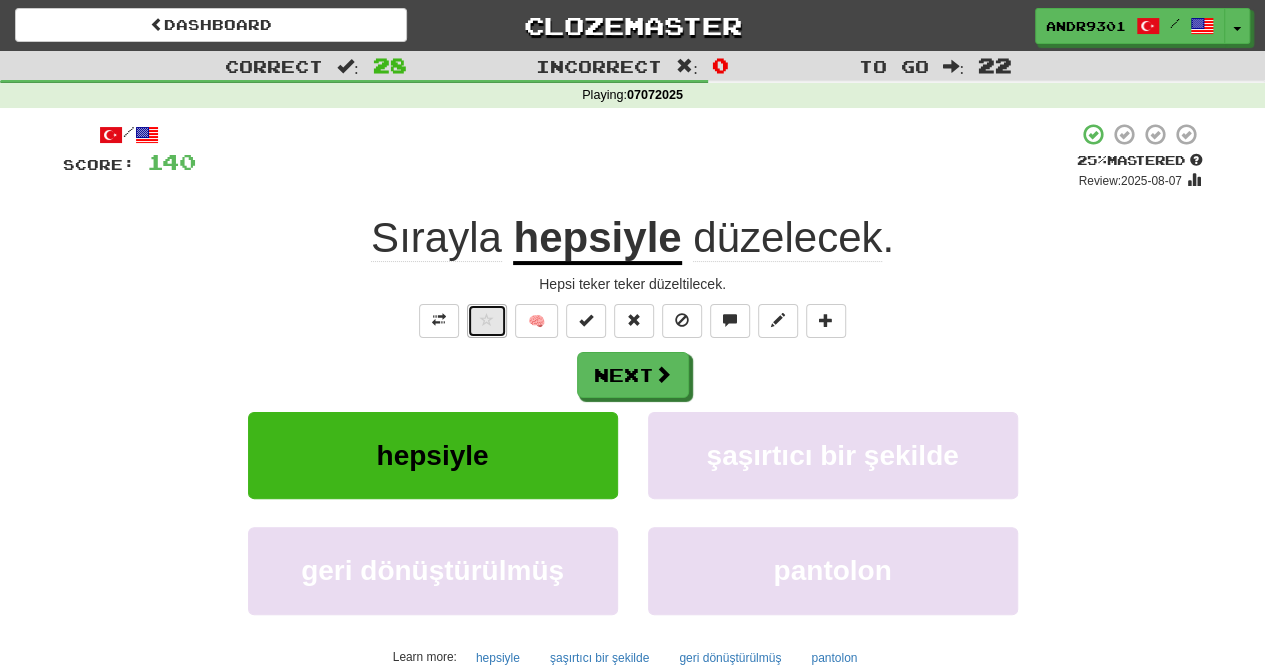 click at bounding box center (487, 320) 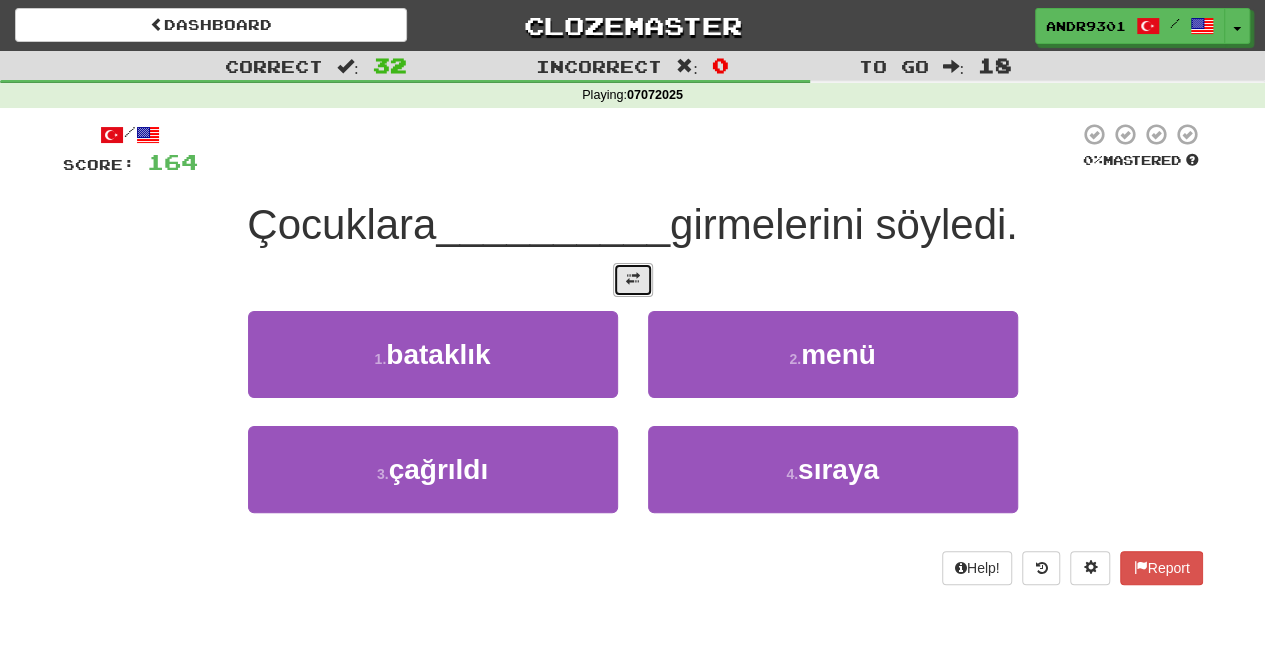 click at bounding box center [633, 279] 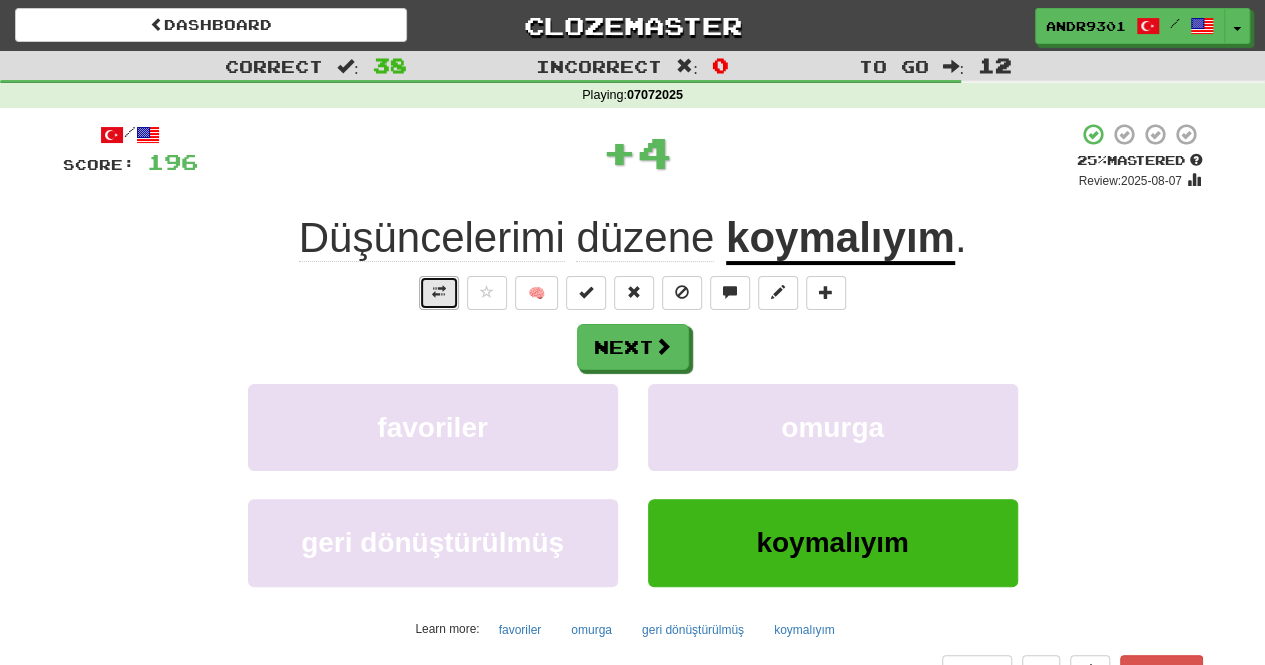 click at bounding box center [439, 292] 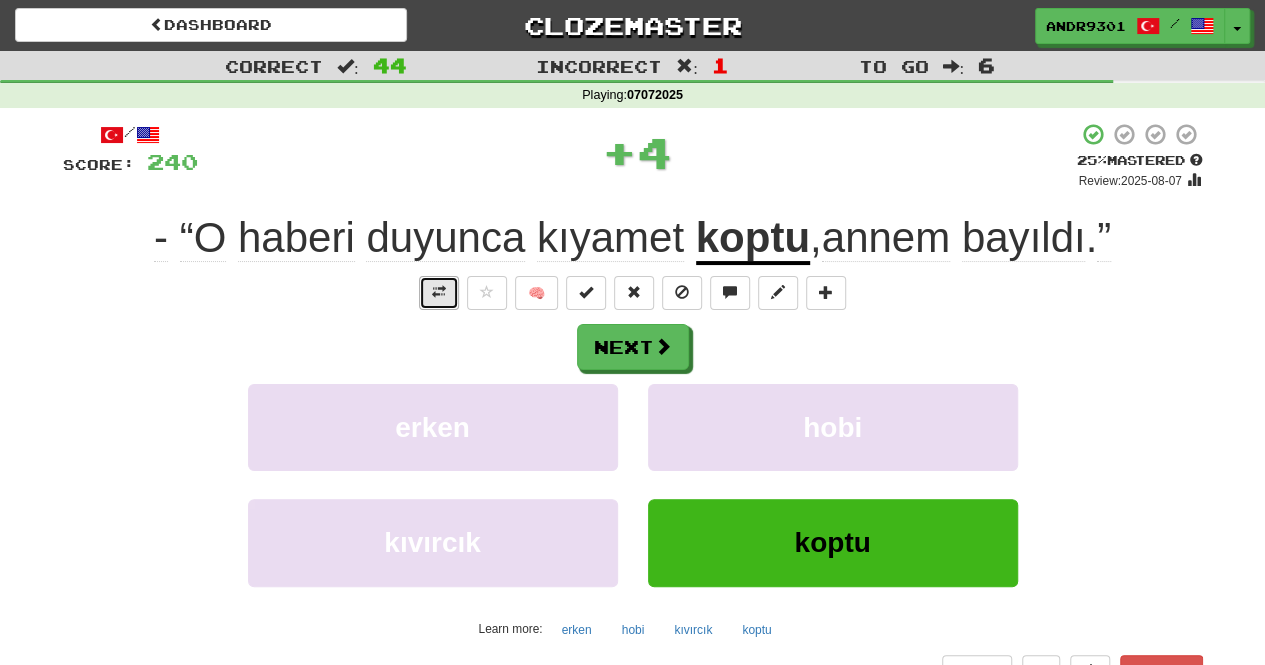 click at bounding box center [439, 293] 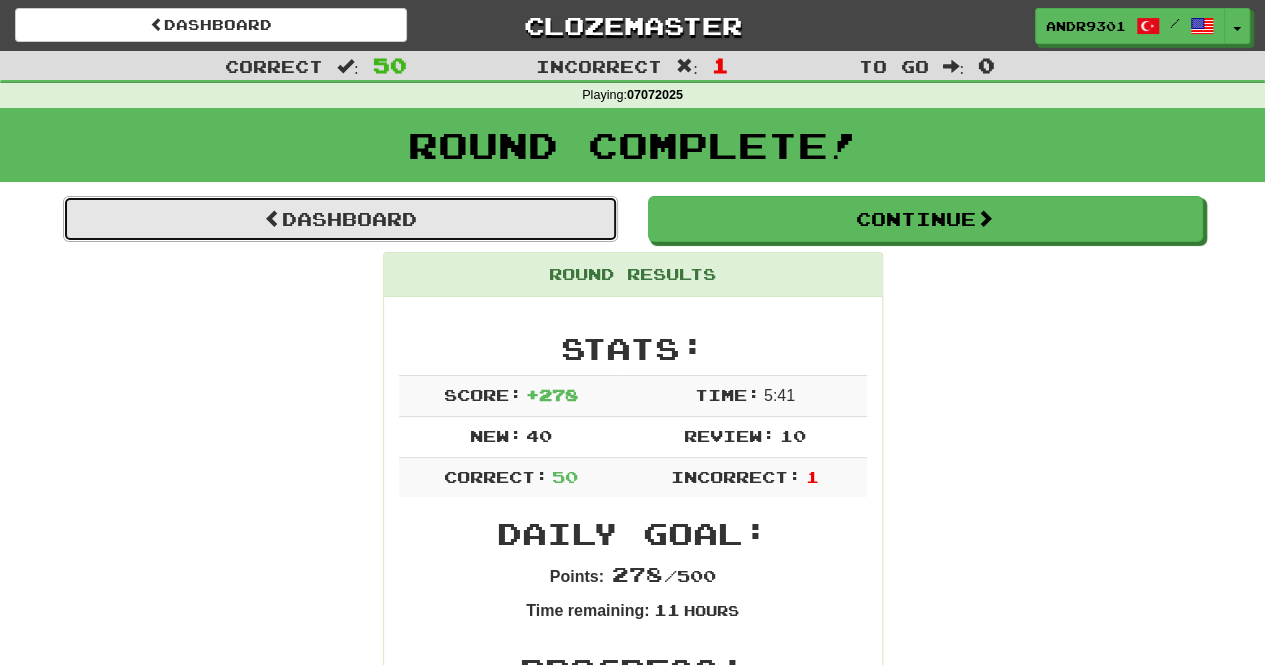 click on "Dashboard" at bounding box center (340, 219) 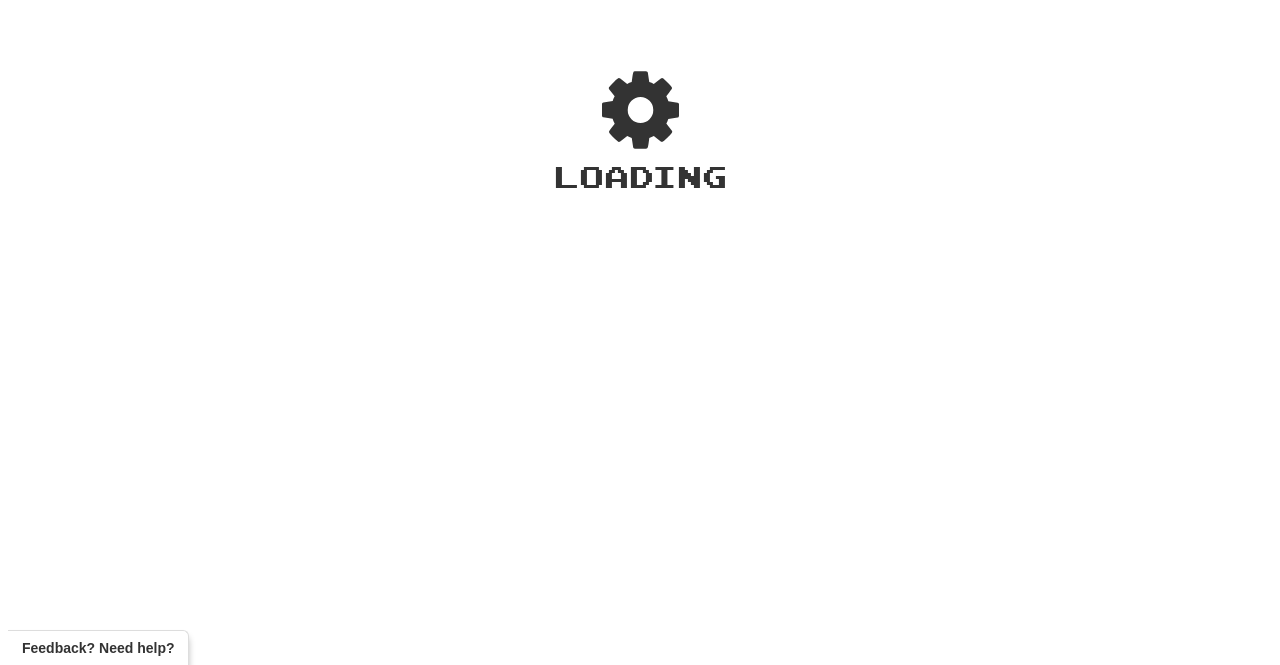 scroll, scrollTop: 0, scrollLeft: 0, axis: both 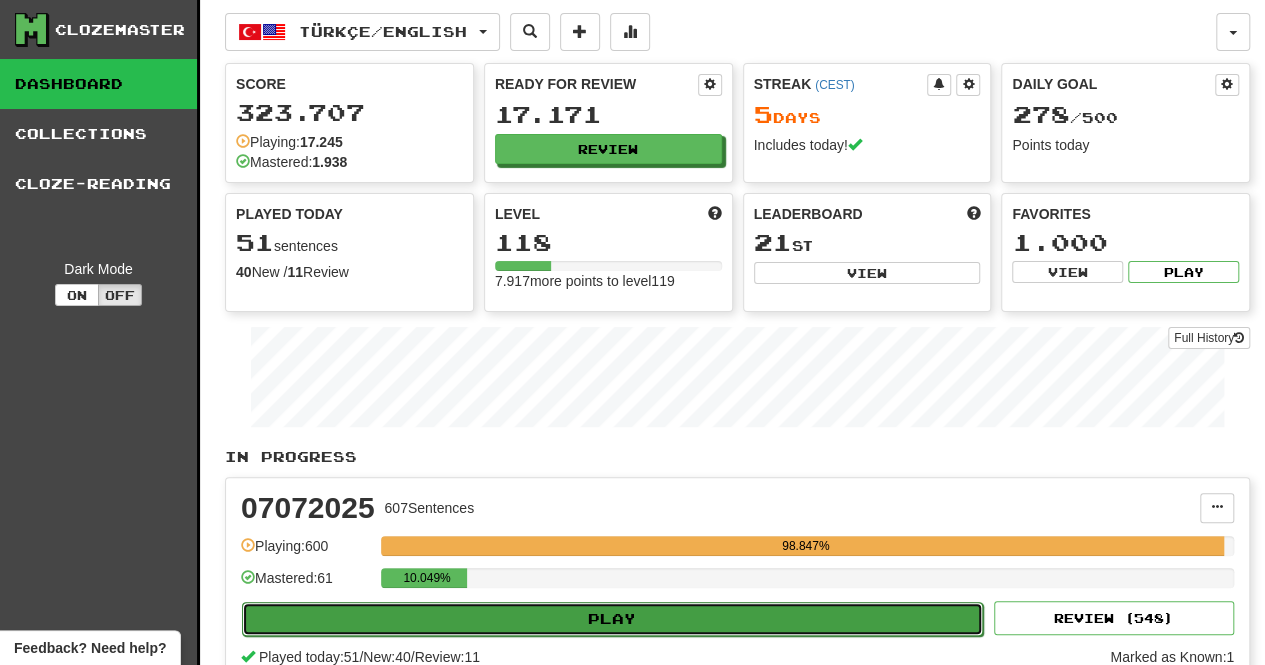 click on "Play" at bounding box center [612, 619] 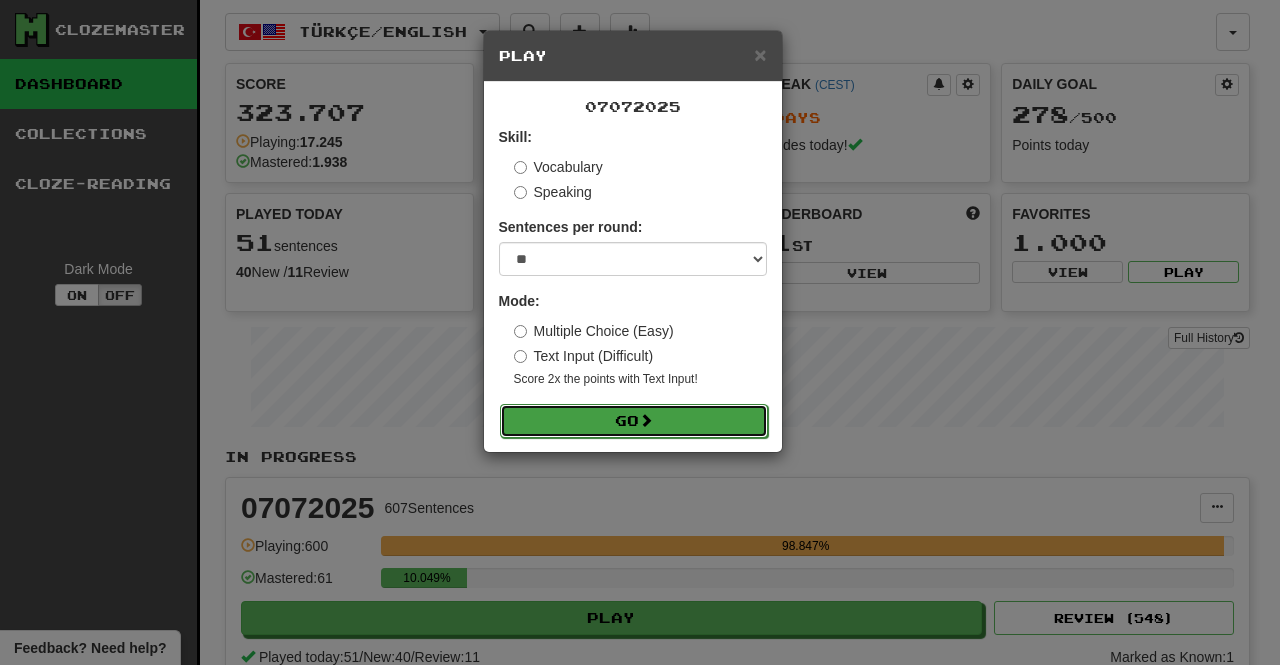 click on "Go" at bounding box center [634, 421] 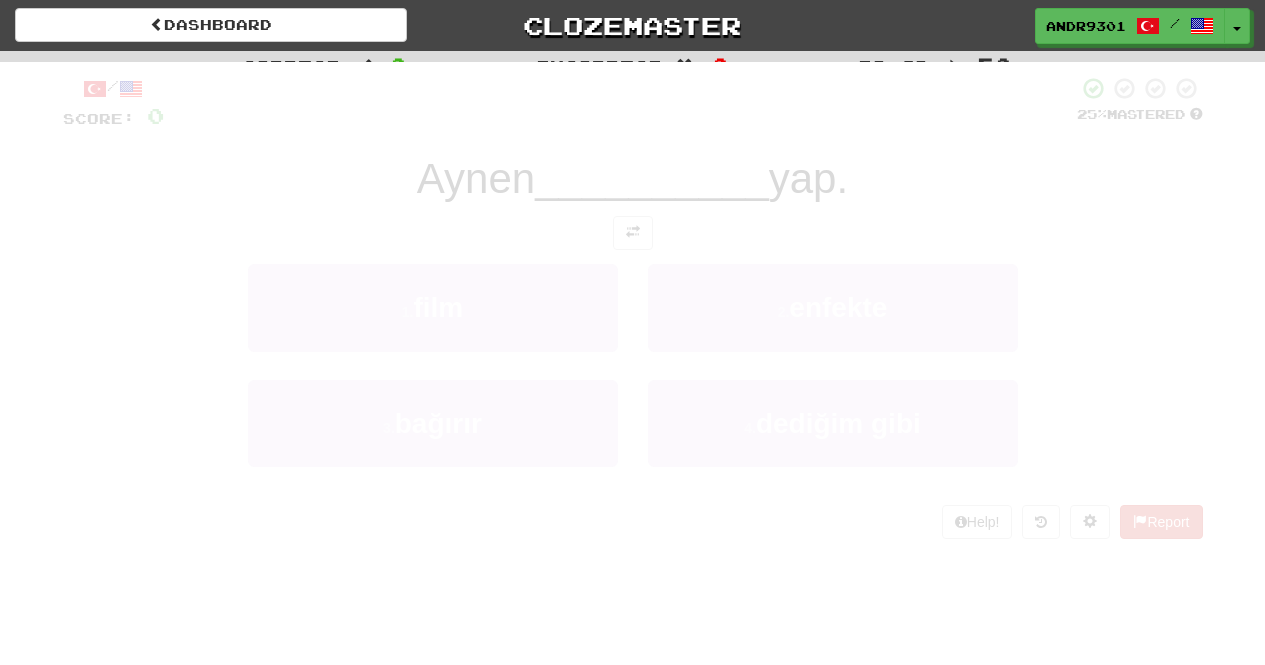 scroll, scrollTop: 0, scrollLeft: 0, axis: both 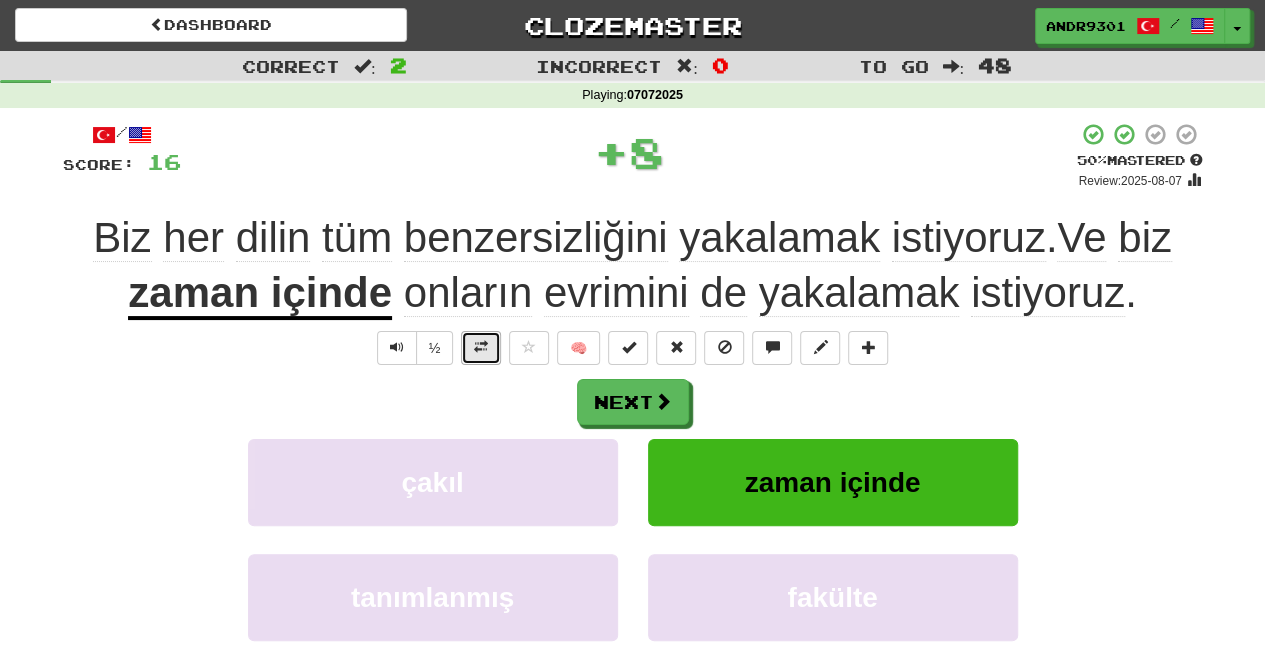 click at bounding box center [481, 348] 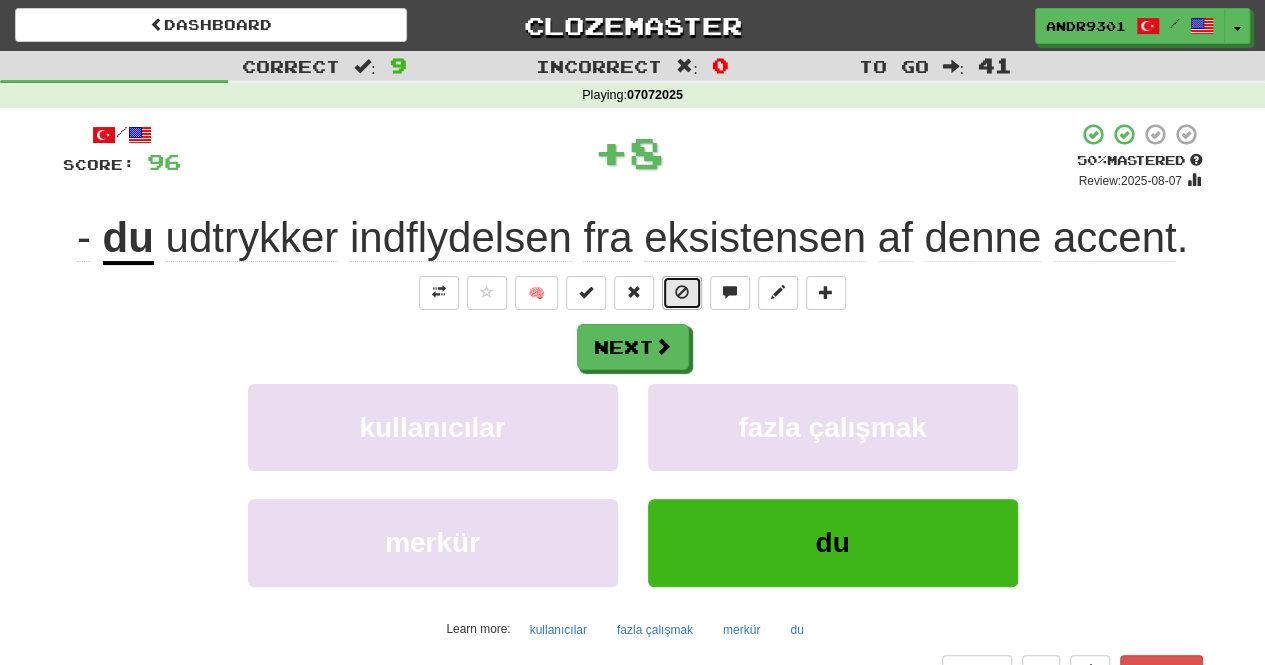 click at bounding box center (682, 293) 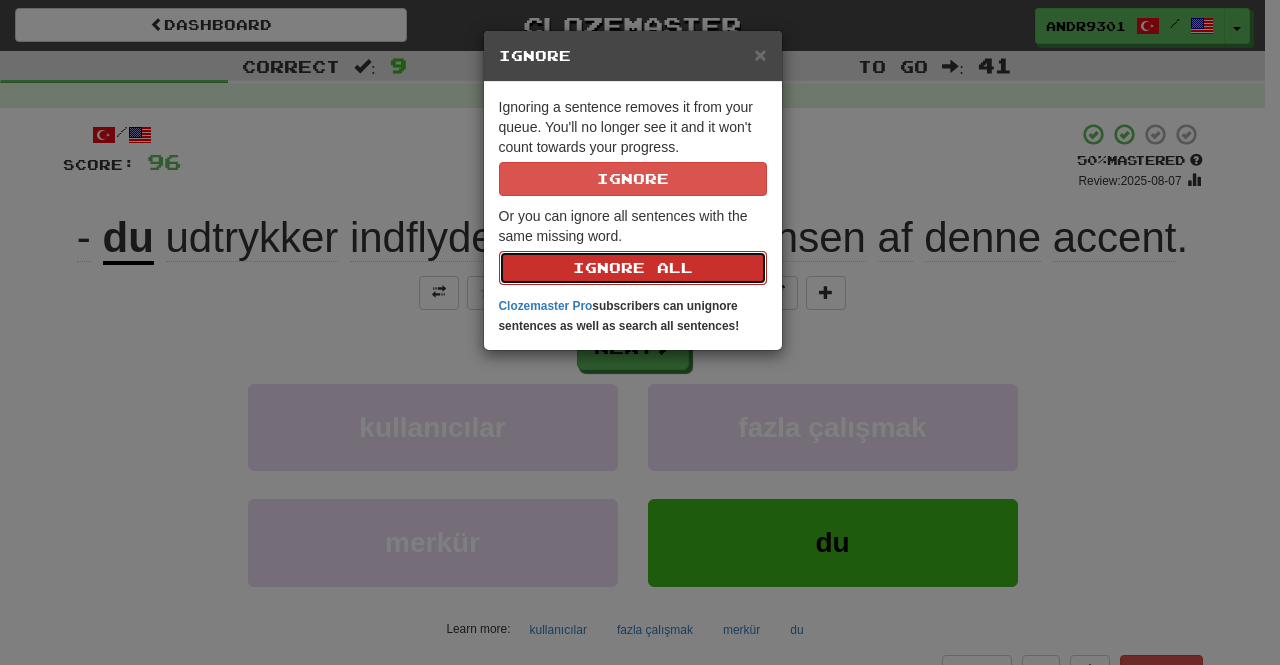 click on "Ignore All" at bounding box center (633, 268) 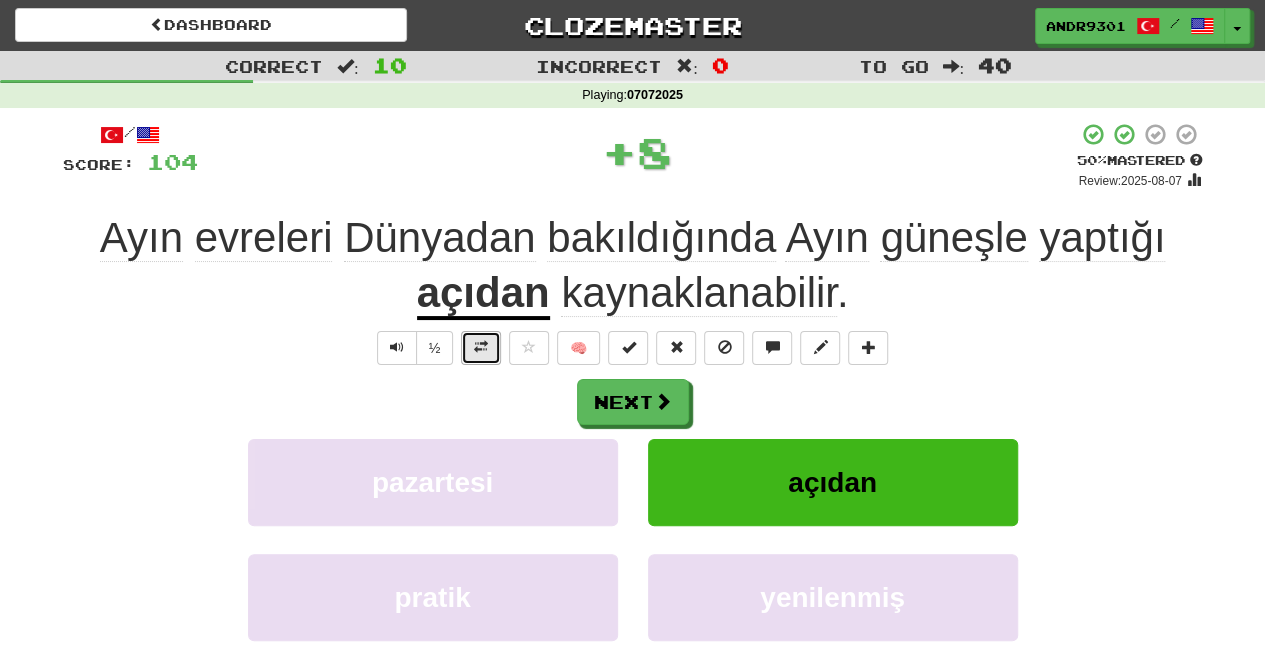 click at bounding box center (481, 347) 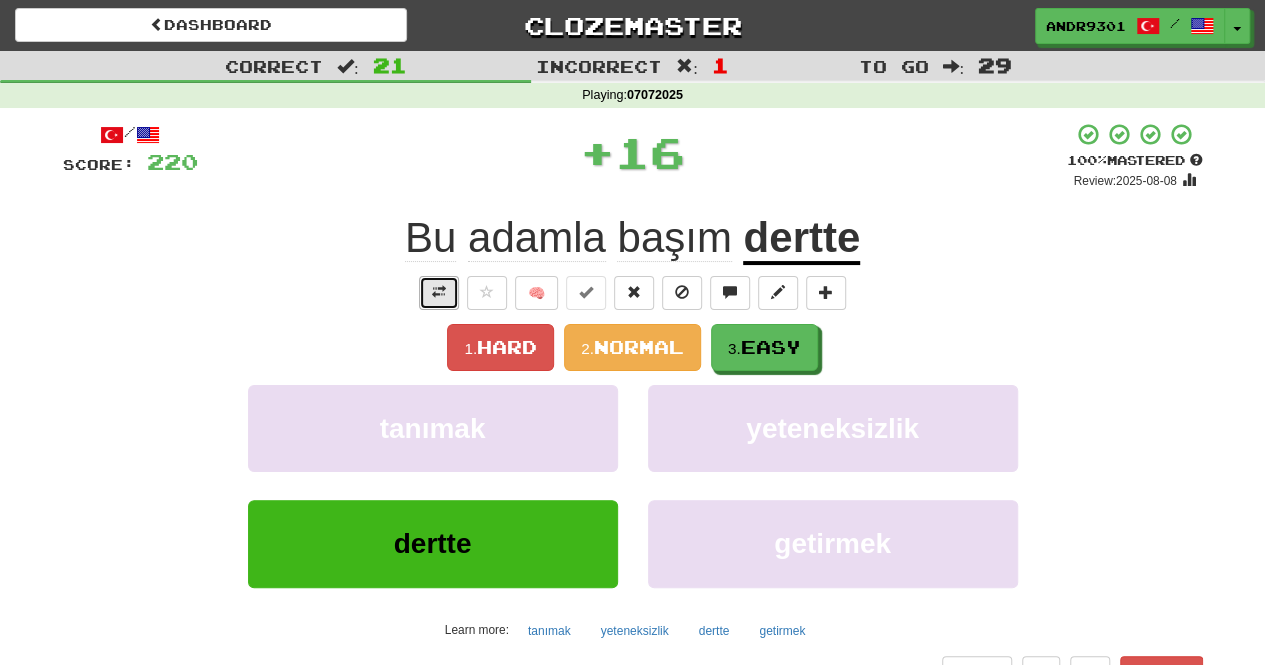 click at bounding box center [439, 292] 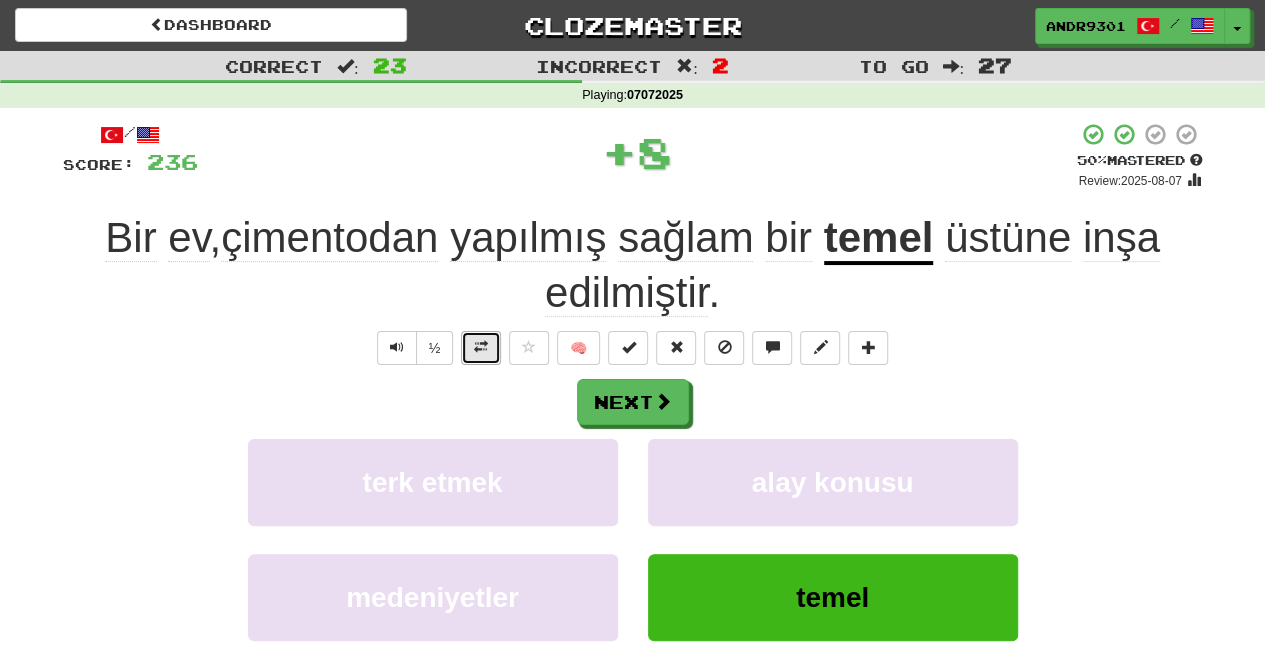 click at bounding box center [481, 348] 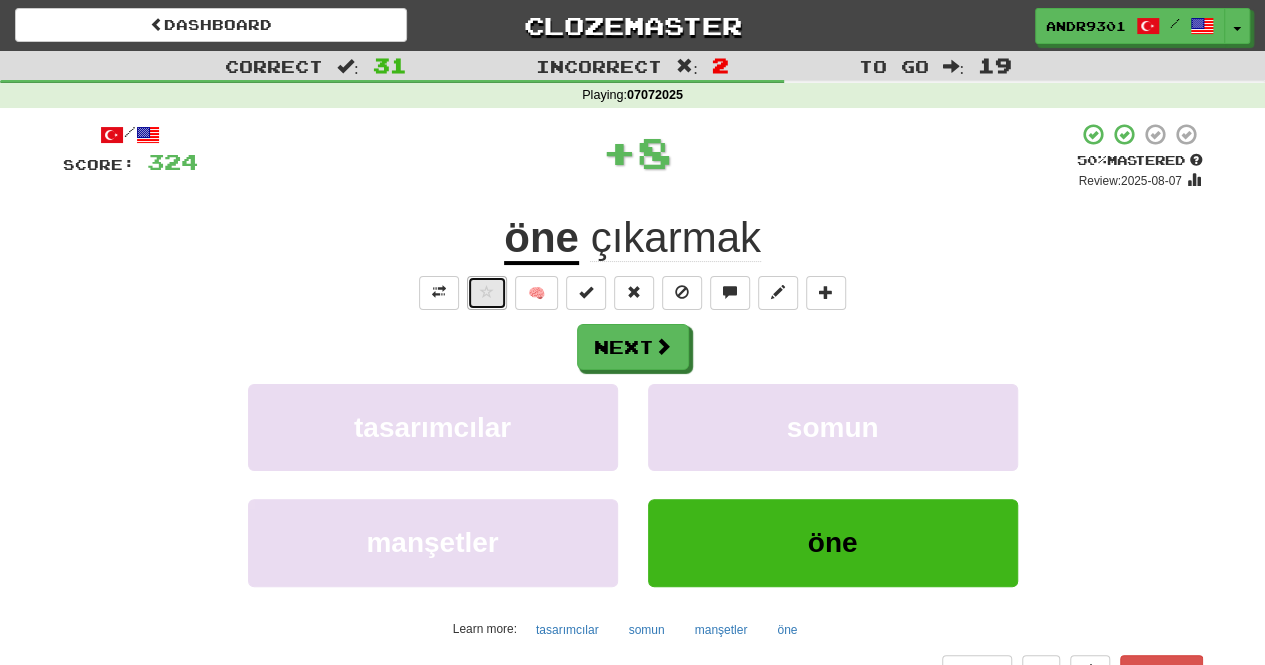 click at bounding box center (487, 293) 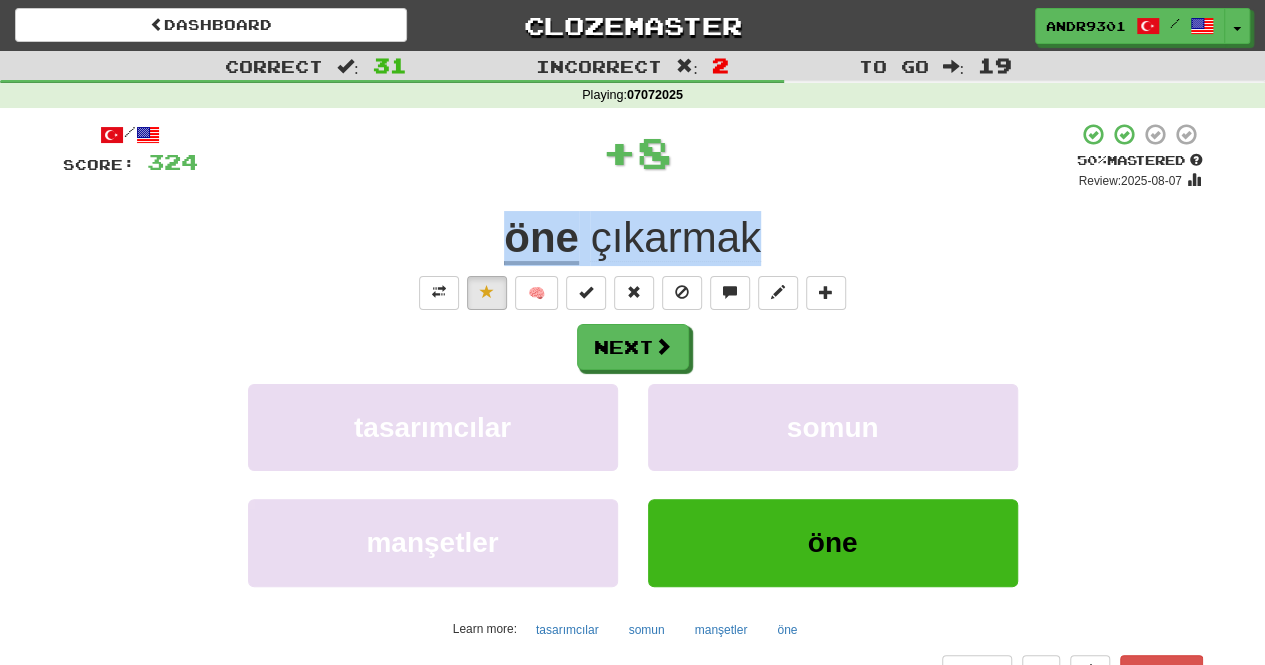 drag, startPoint x: 480, startPoint y: 229, endPoint x: 765, endPoint y: 233, distance: 285.02808 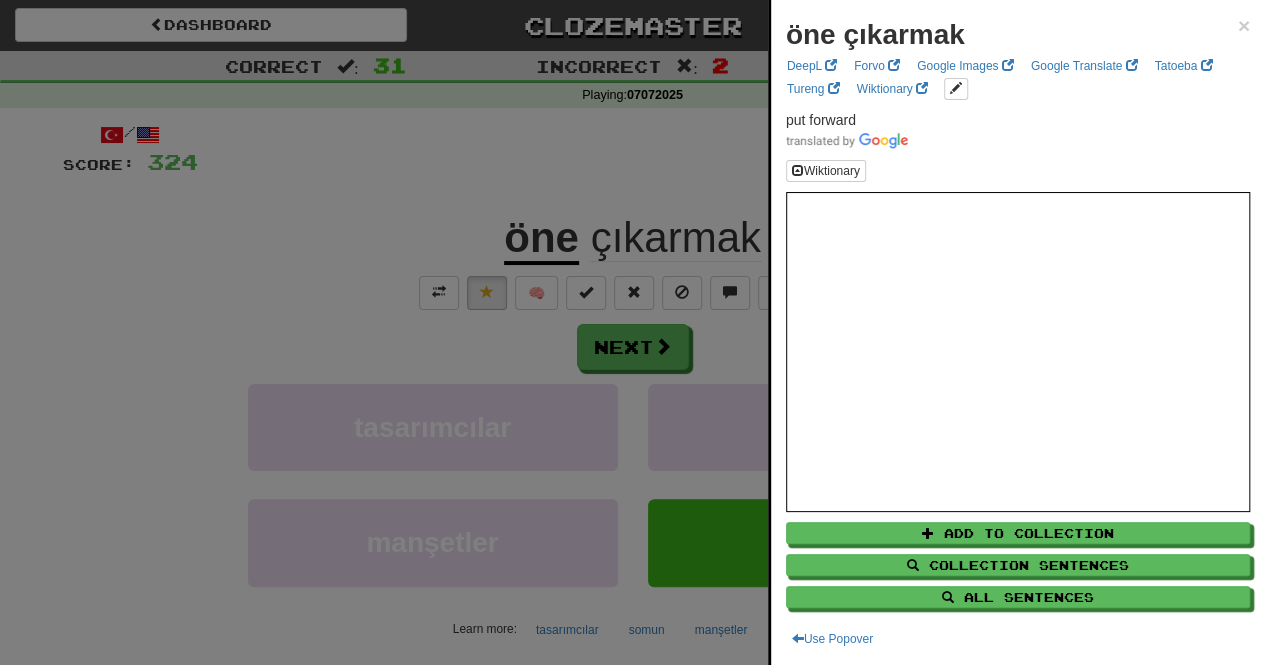 click at bounding box center (632, 332) 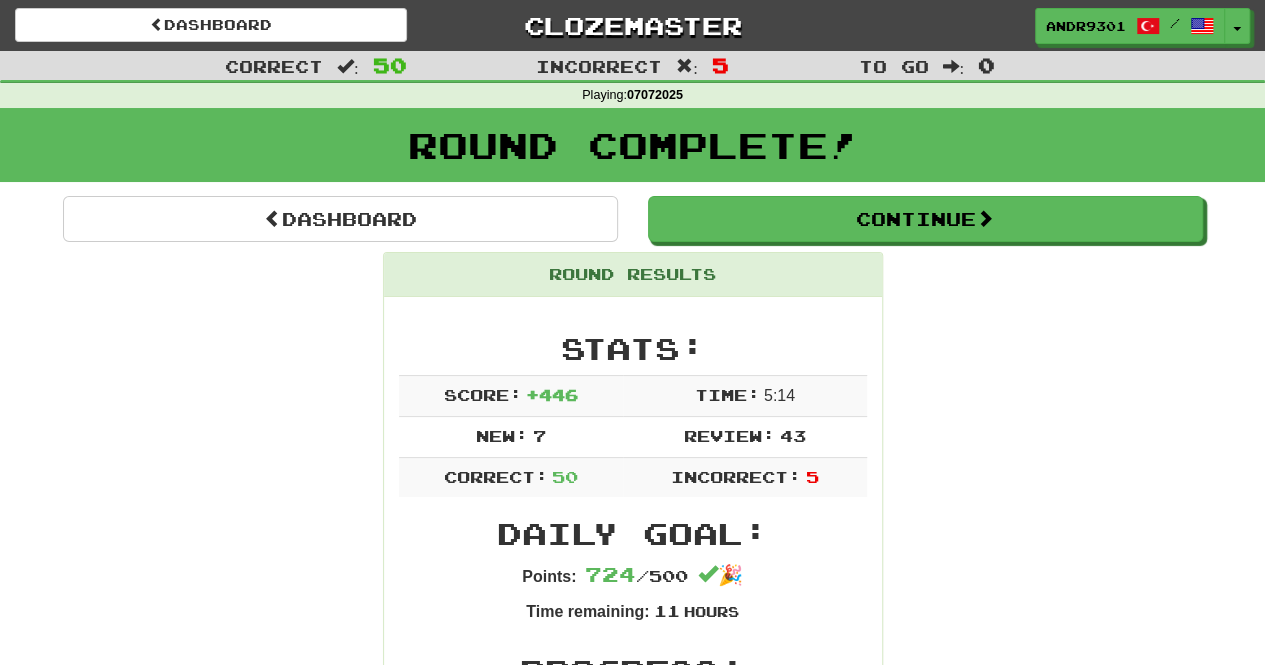 drag, startPoint x: 602, startPoint y: 146, endPoint x: 451, endPoint y: -87, distance: 277.65085 